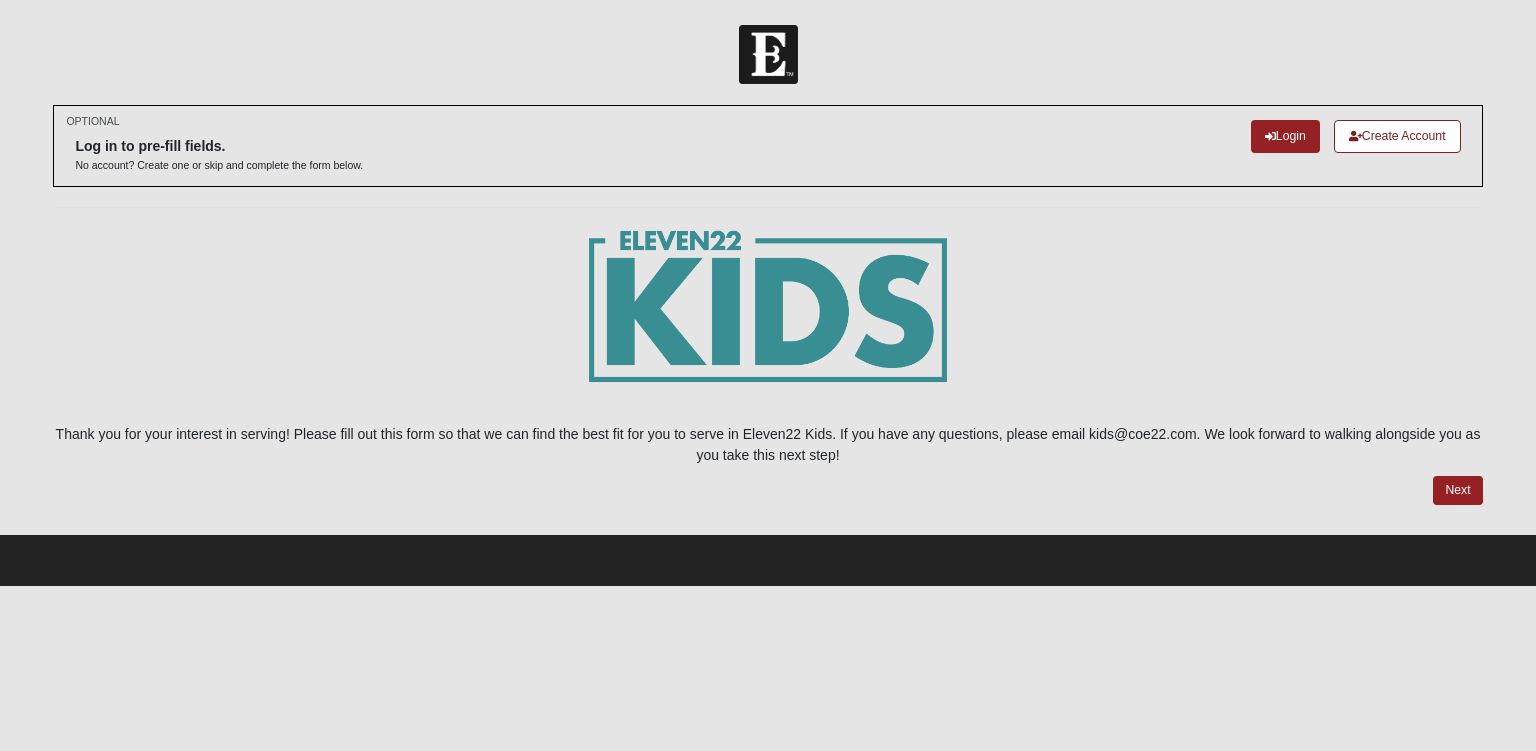 scroll, scrollTop: 0, scrollLeft: 0, axis: both 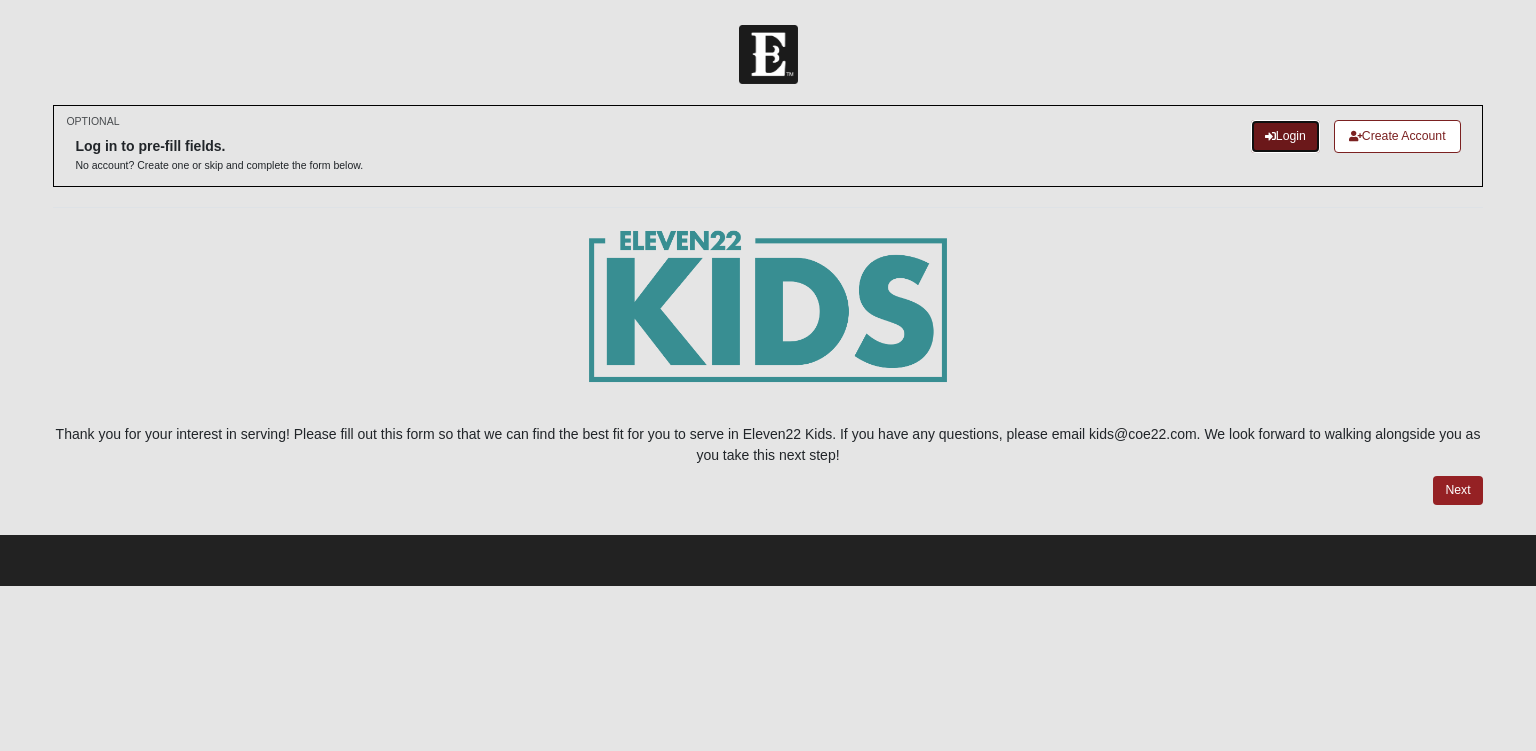 click on "Login" at bounding box center (1285, 136) 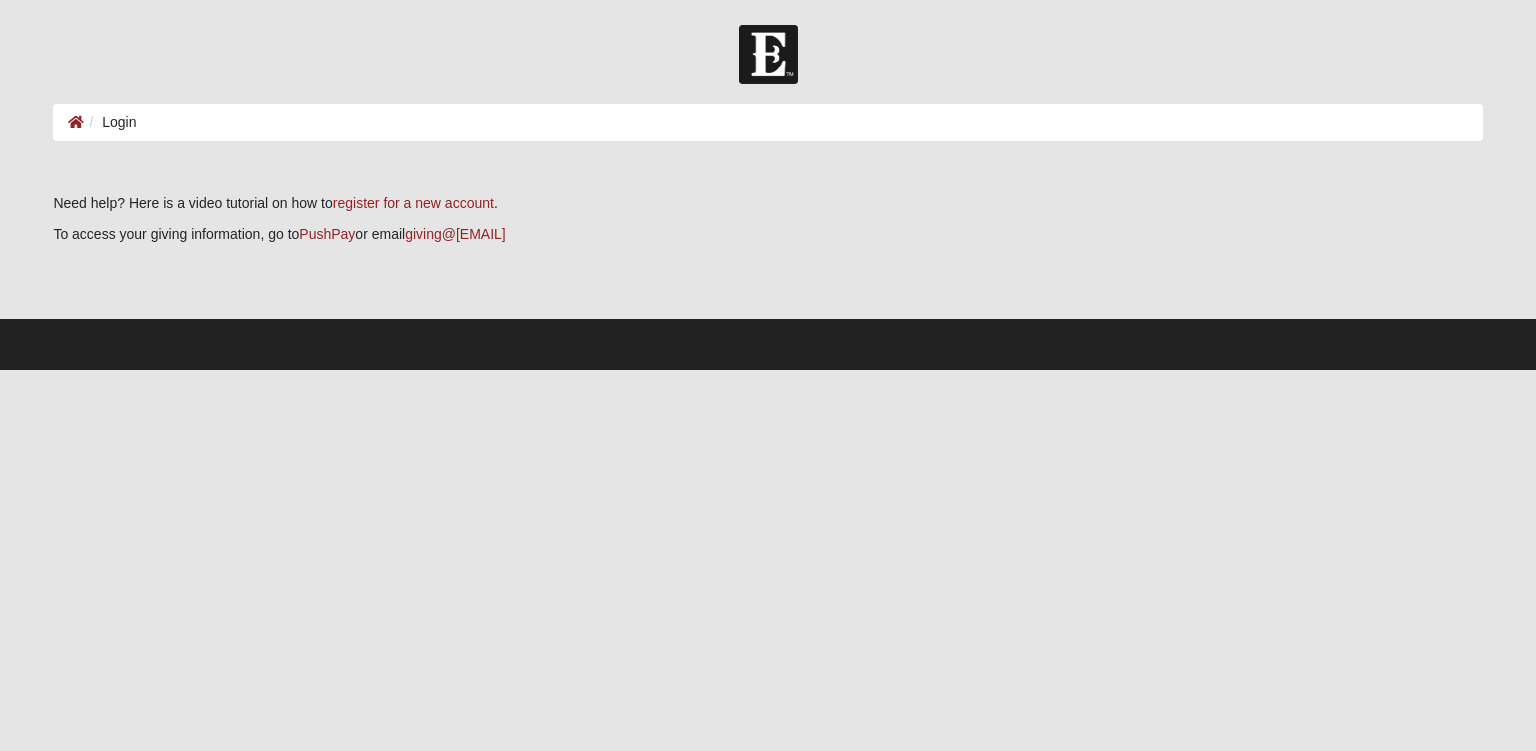 scroll, scrollTop: 0, scrollLeft: 0, axis: both 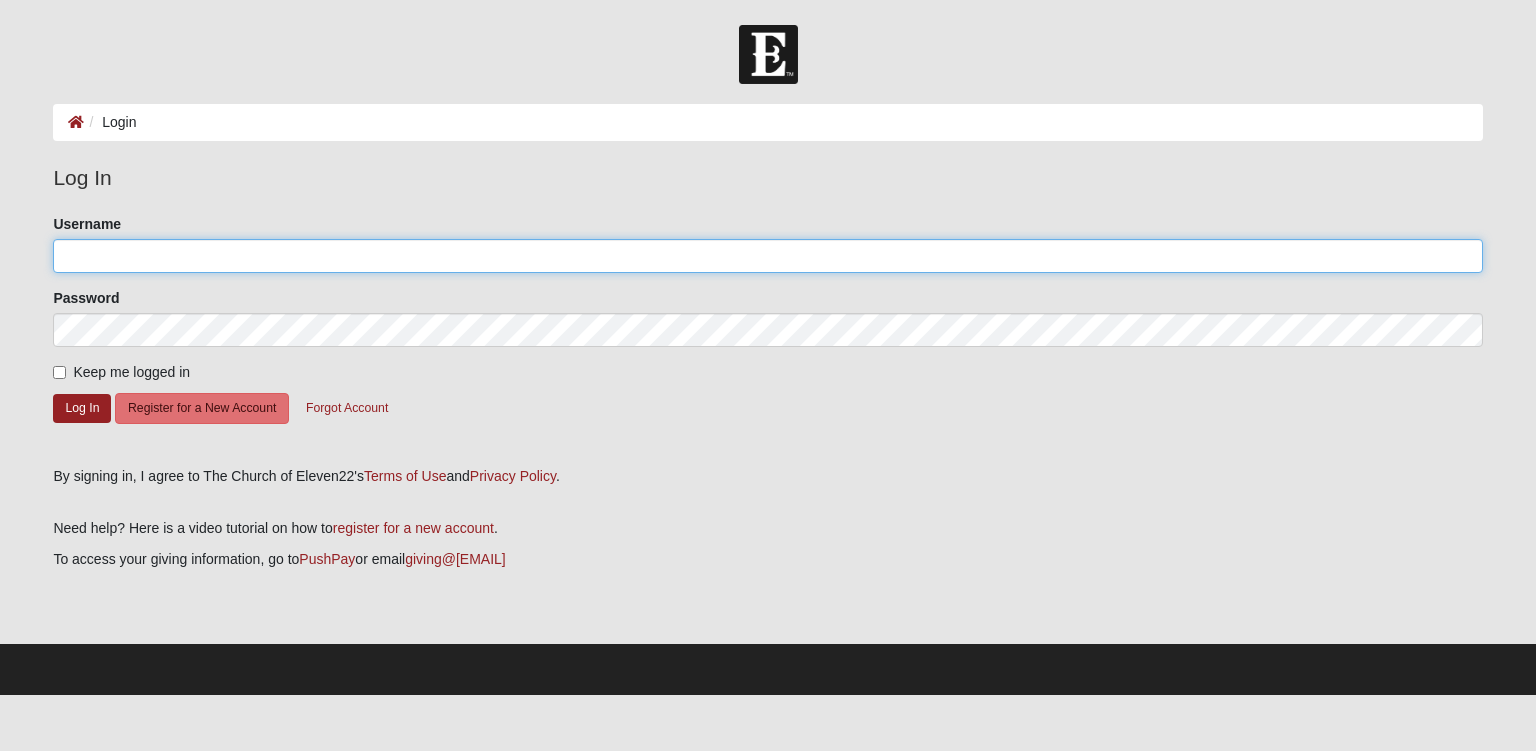 type on "skbmorgan@[EMAIL]" 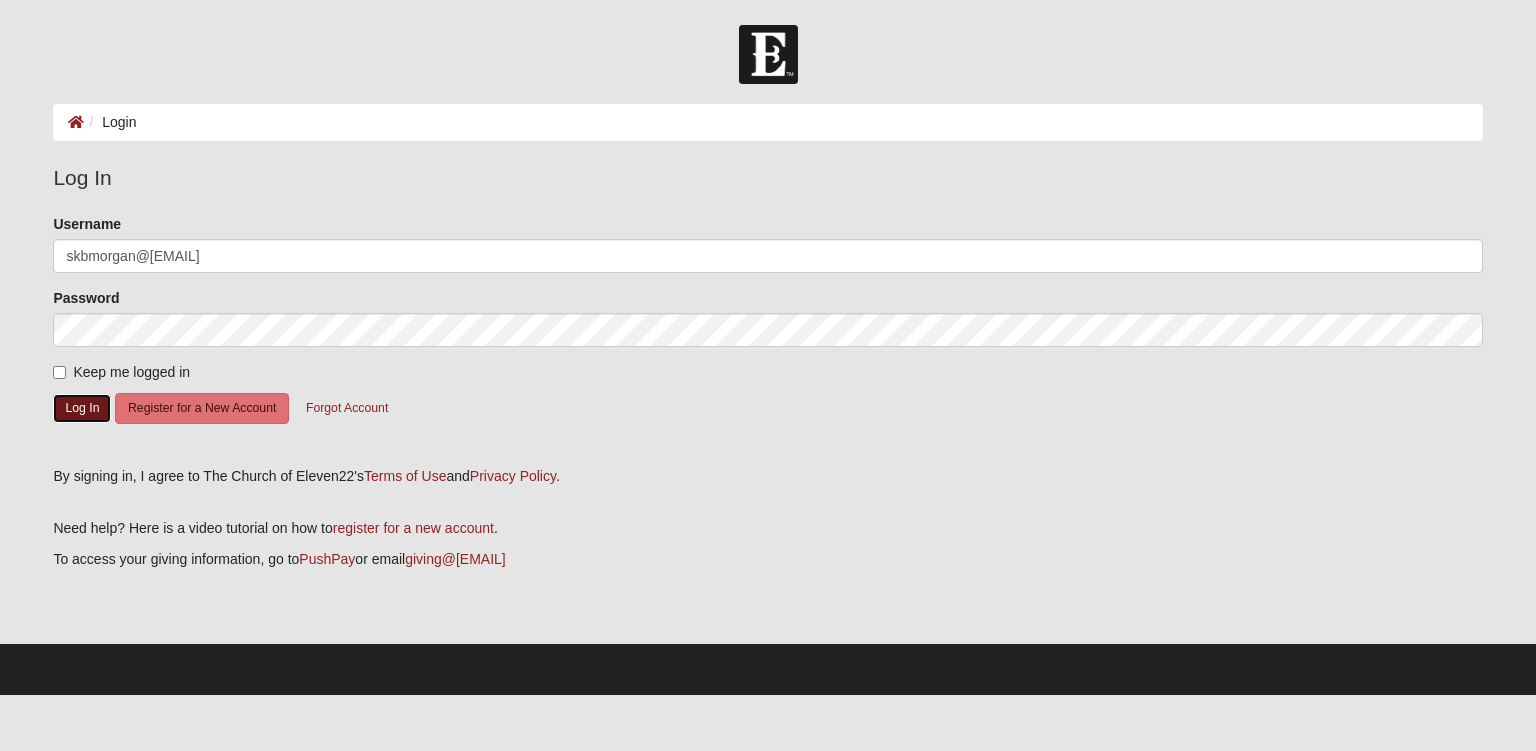 click on "Log In" 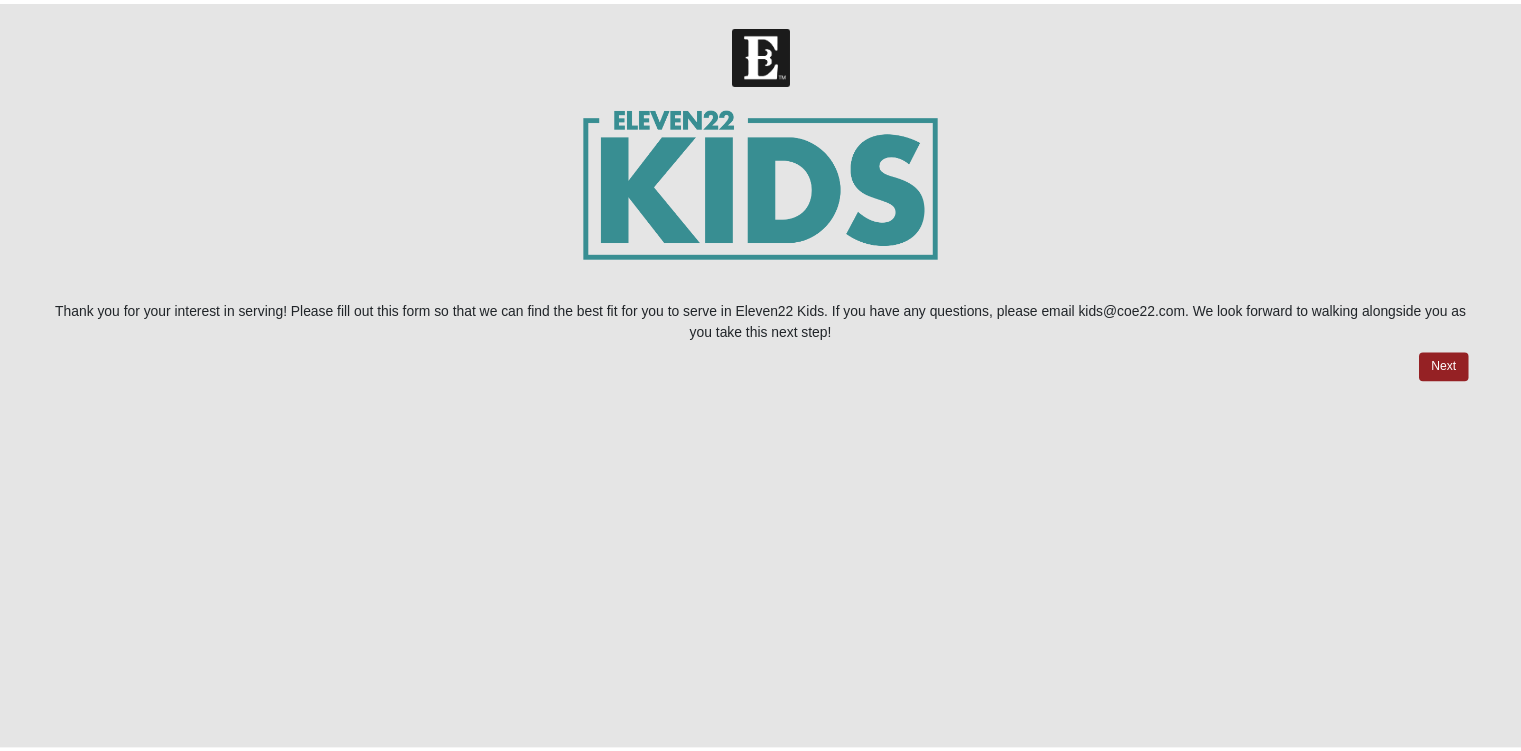 scroll, scrollTop: 0, scrollLeft: 0, axis: both 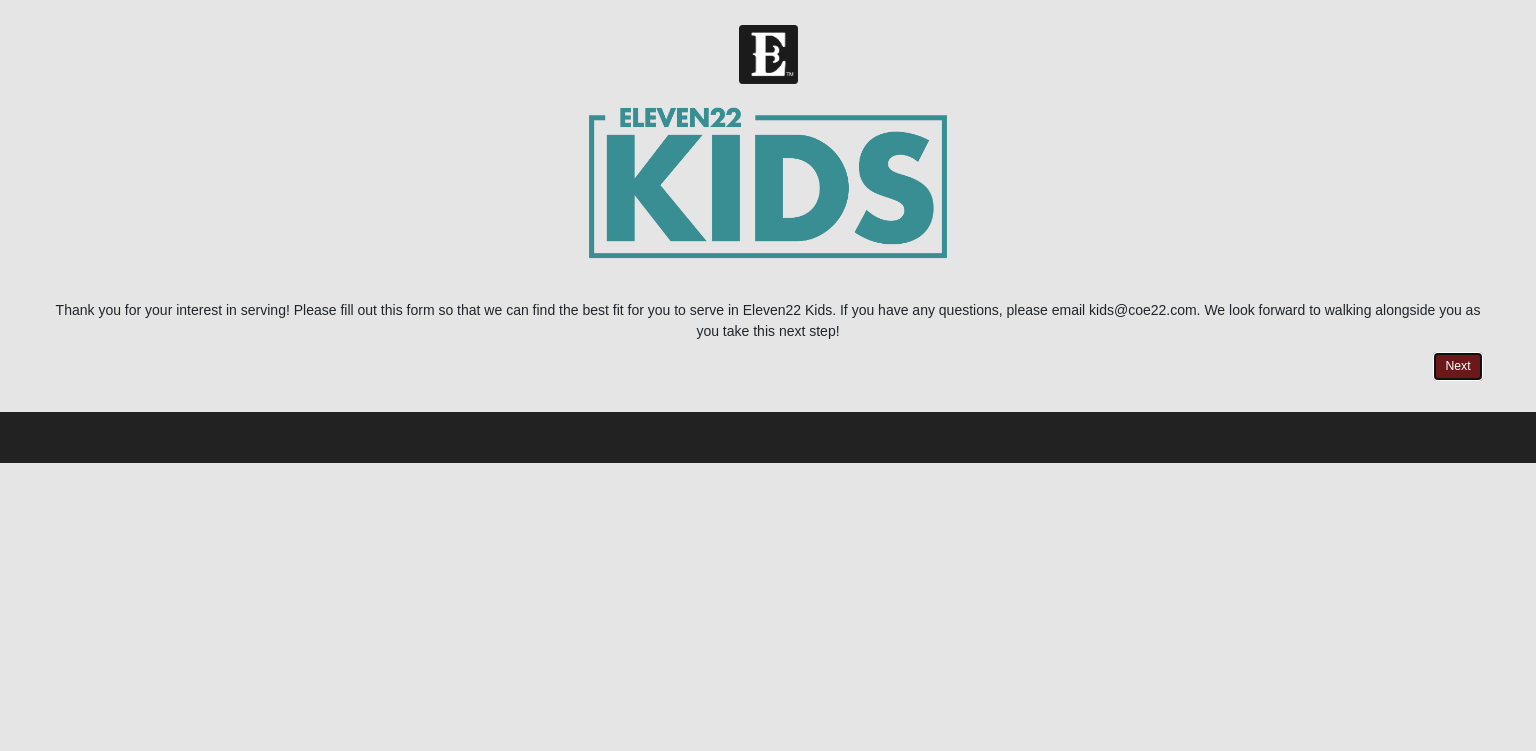 click on "Next" at bounding box center (1457, 366) 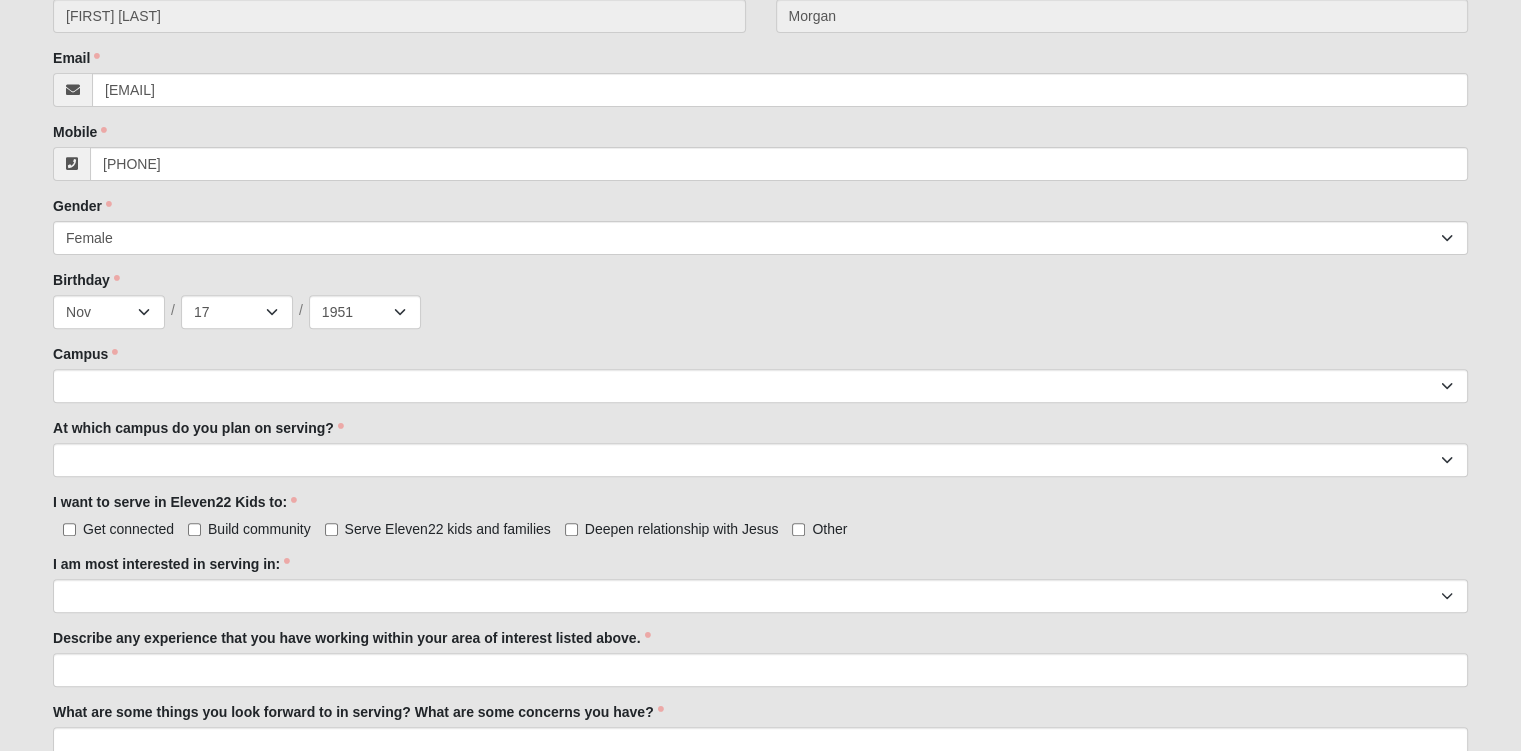 scroll, scrollTop: 735, scrollLeft: 0, axis: vertical 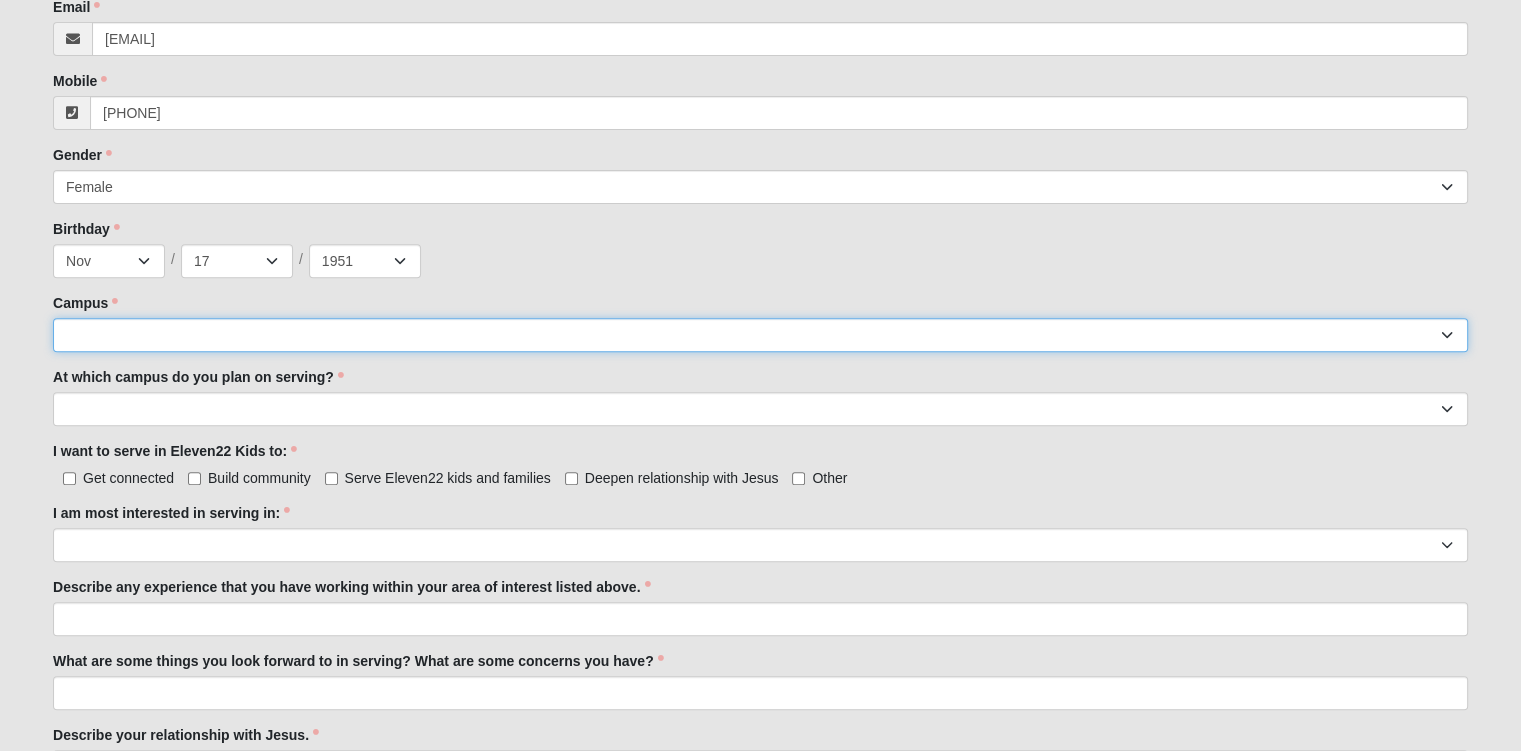 click on "Arlington
Baymeadows
Eleven22 Online
Fleming Island
Jesup
Mandarin
North Jax
Orange Park
Outpost
Palatka (Coming Soon)
Ponte Vedra
San Pablo
St. Johns
St. Augustine (Coming Soon)
Wildlight
NONE" at bounding box center [760, 335] 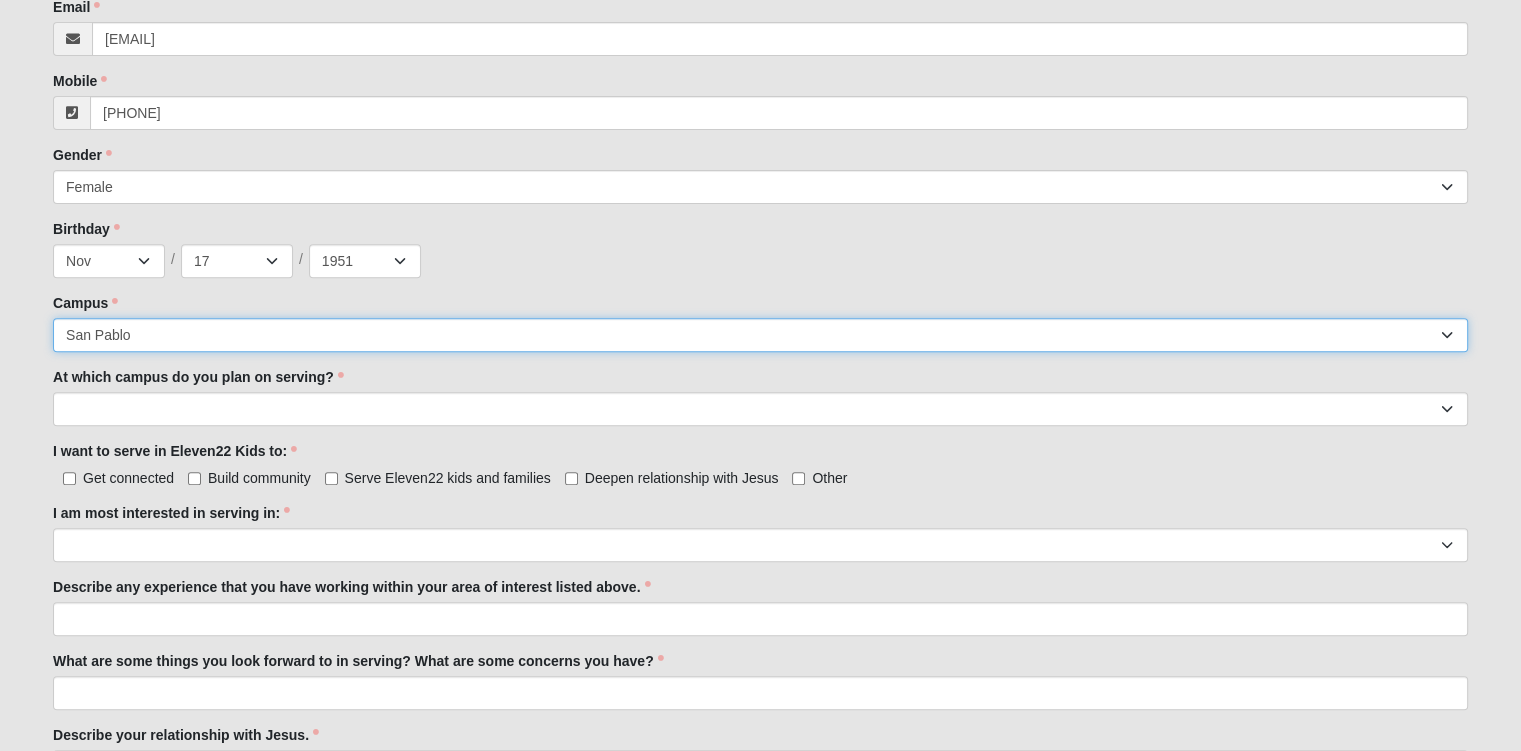 click on "Arlington
Baymeadows
Eleven22 Online
Fleming Island
Jesup
Mandarin
North Jax
Orange Park
Outpost
Palatka (Coming Soon)
Ponte Vedra
San Pablo
St. Johns
St. Augustine (Coming Soon)
Wildlight
NONE" at bounding box center (760, 335) 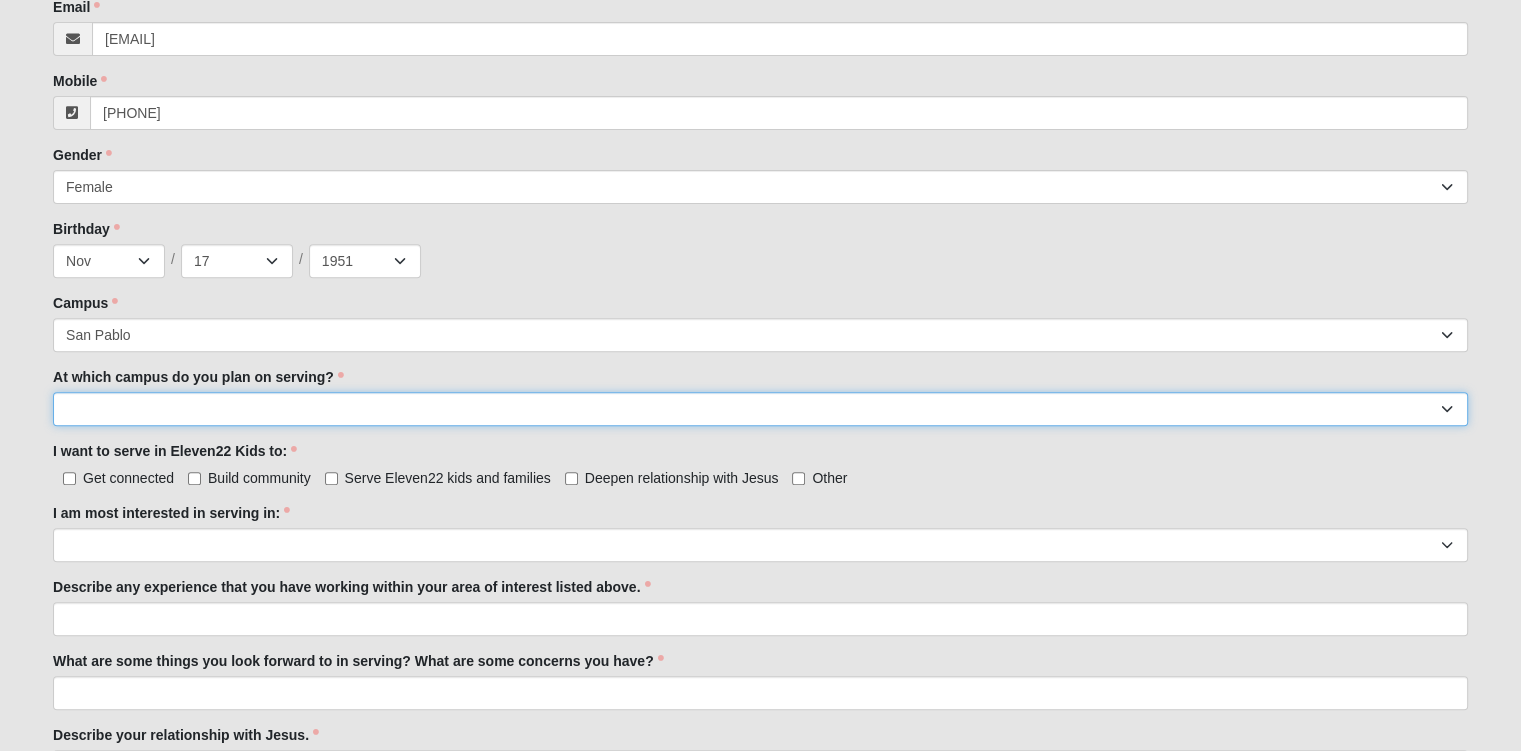 click on "Arlington
Baymeadows
Fleming Island
Jesup
Mandarin
North Jax
Orange Park
Palatka
Ponte Vedra
San Pablo
St. Augustine
St. Johns
Wildlight" at bounding box center (760, 409) 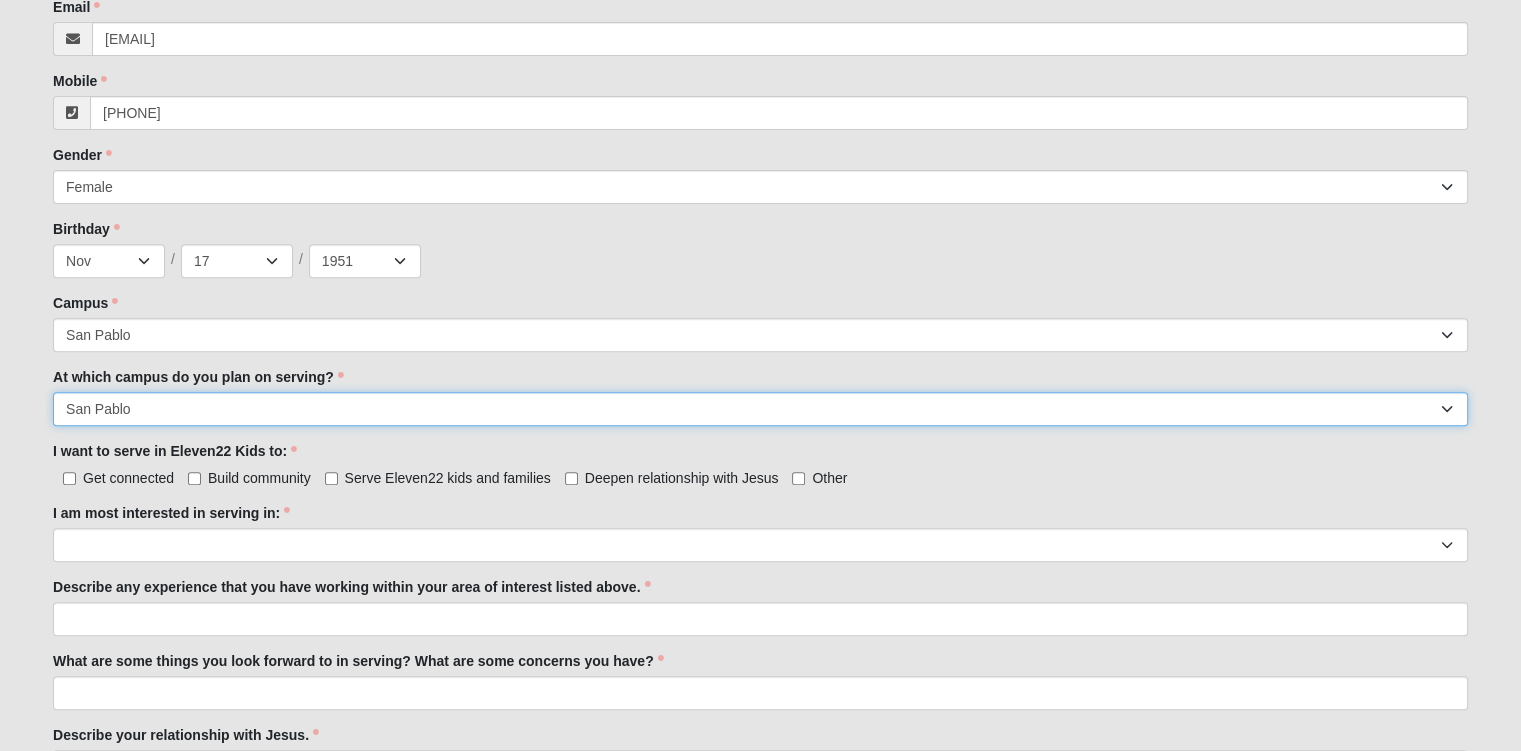 click on "Arlington
Baymeadows
Fleming Island
Jesup
Mandarin
North Jax
Orange Park
Palatka
Ponte Vedra
San Pablo
St. Augustine
St. Johns
Wildlight" at bounding box center [760, 409] 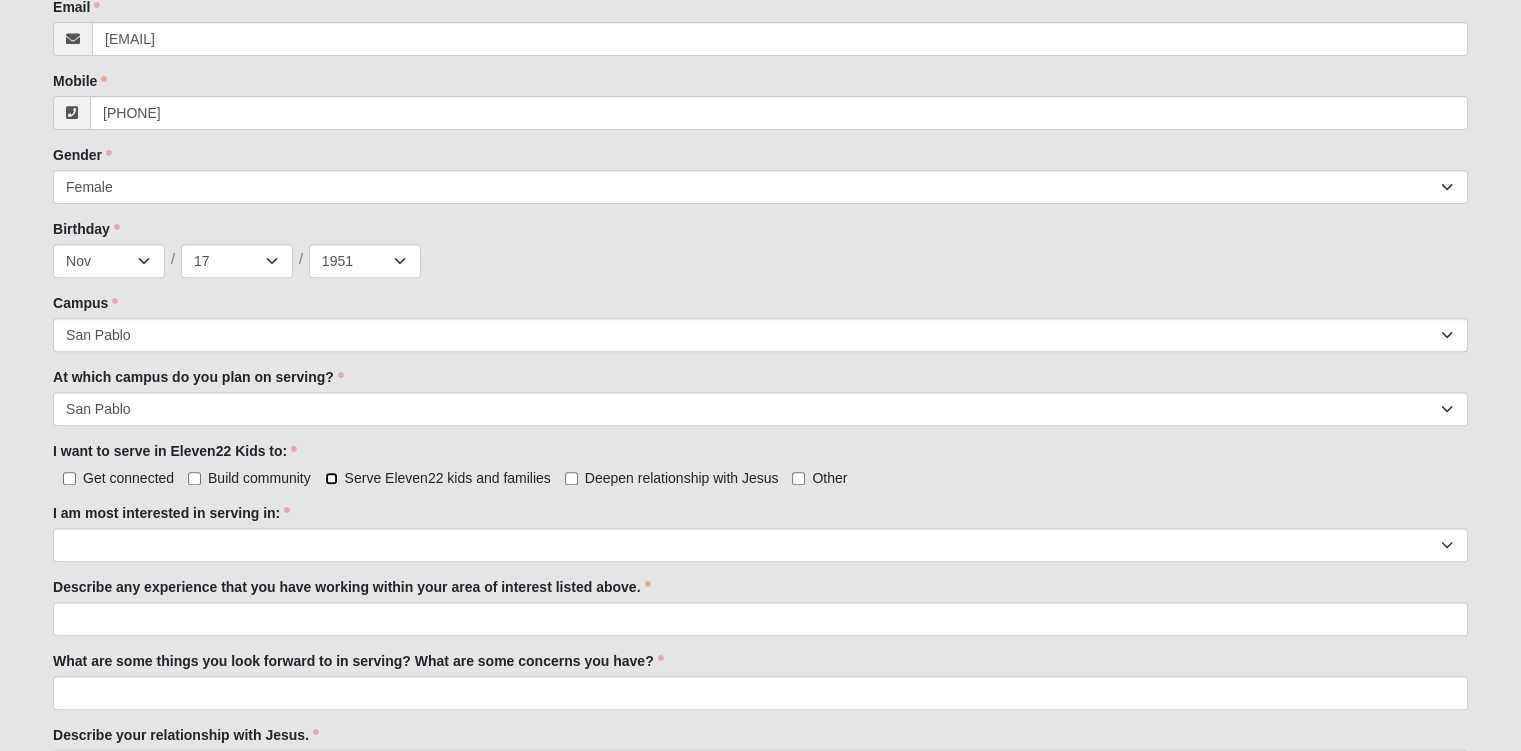 click on "Serve Eleven22 kids and families" at bounding box center [331, 478] 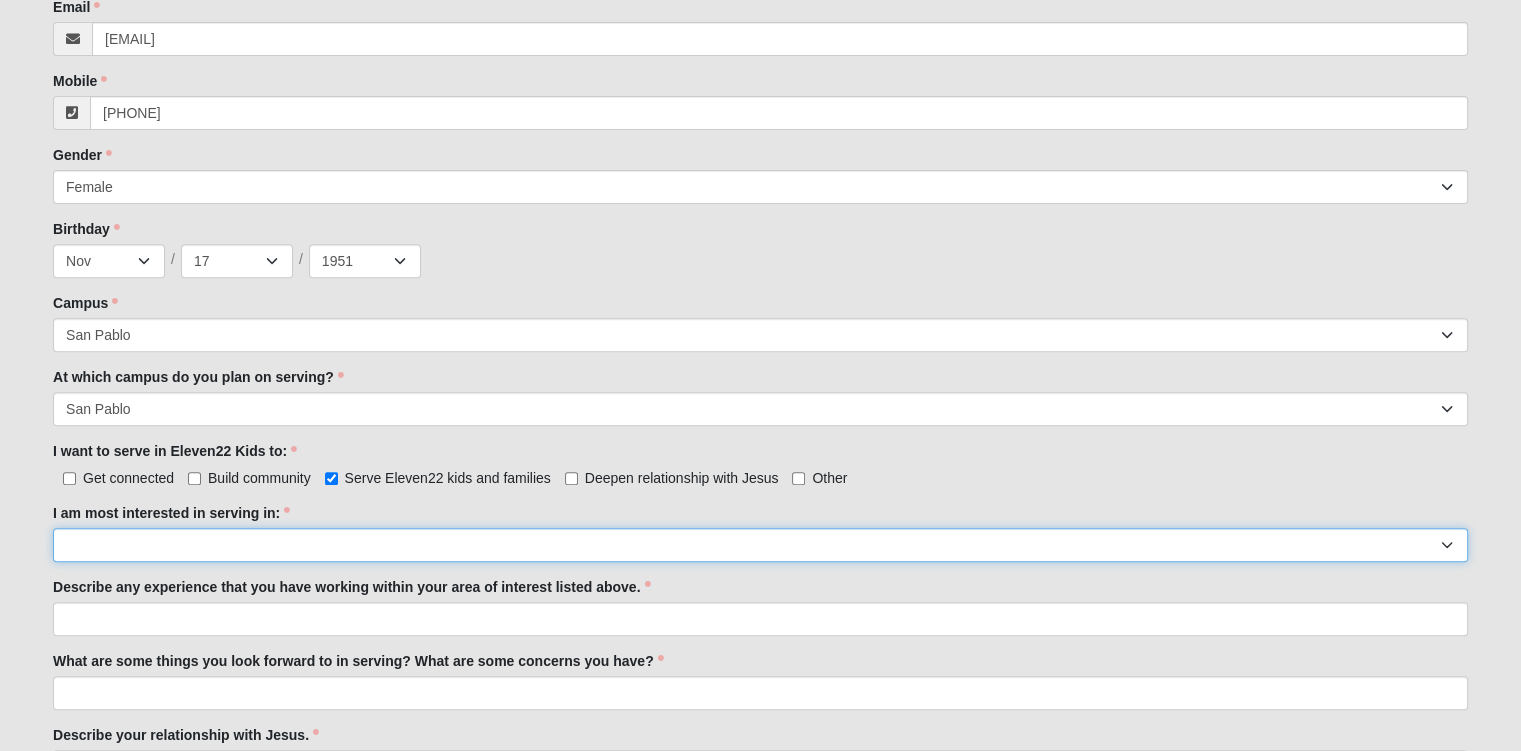 click on "Registration
Tour Guide
Preschool Disciple Group Leader
Elementary Disciple Group Leader
Large Group Leader
Large Group Worship
Large Group Production
Special Needs Disciple Group Leader
Classroom Buddy
Weekday Reset and Prep
Summer Serve Team
Undecided" at bounding box center [760, 545] 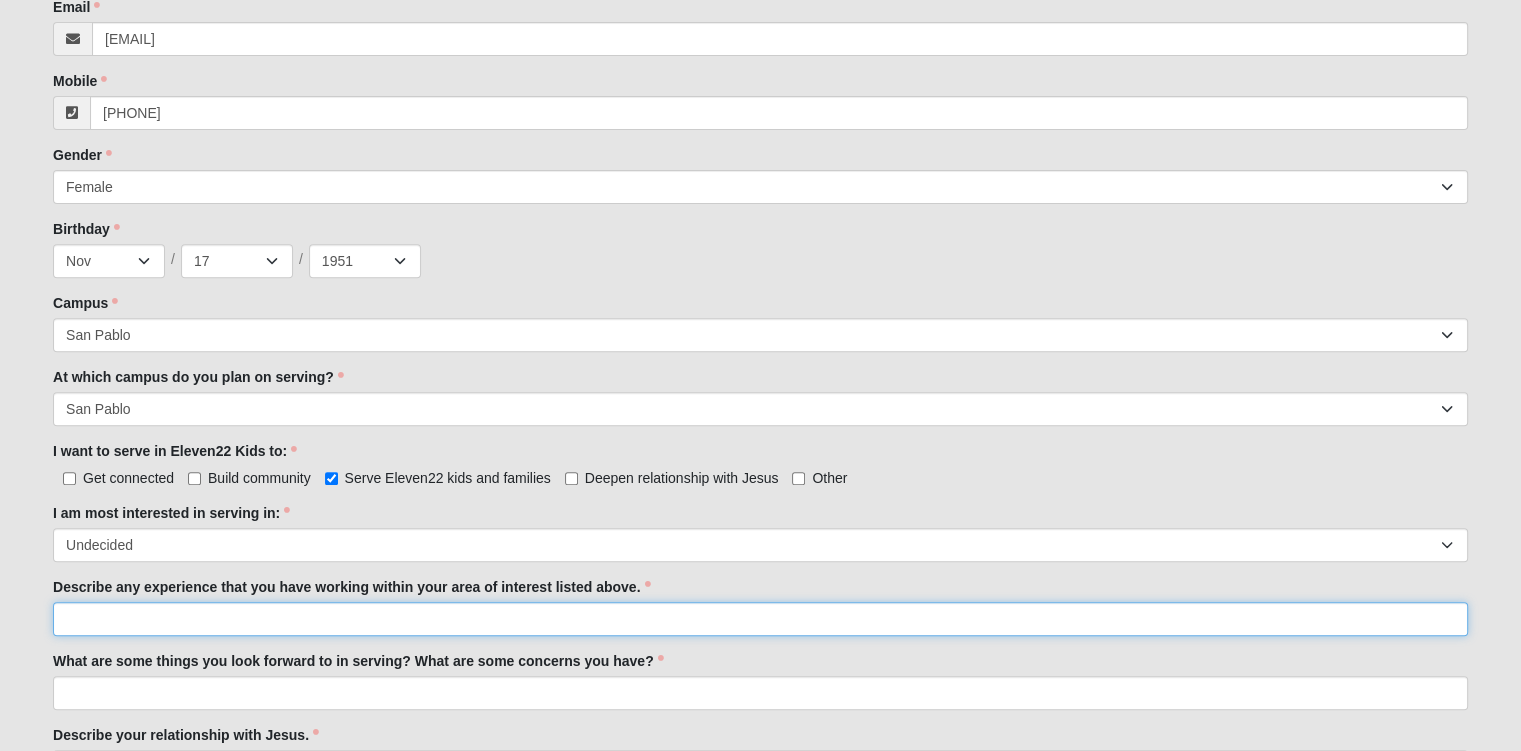 click on "Describe any experience that you have working within your area of interest listed above." at bounding box center (760, 619) 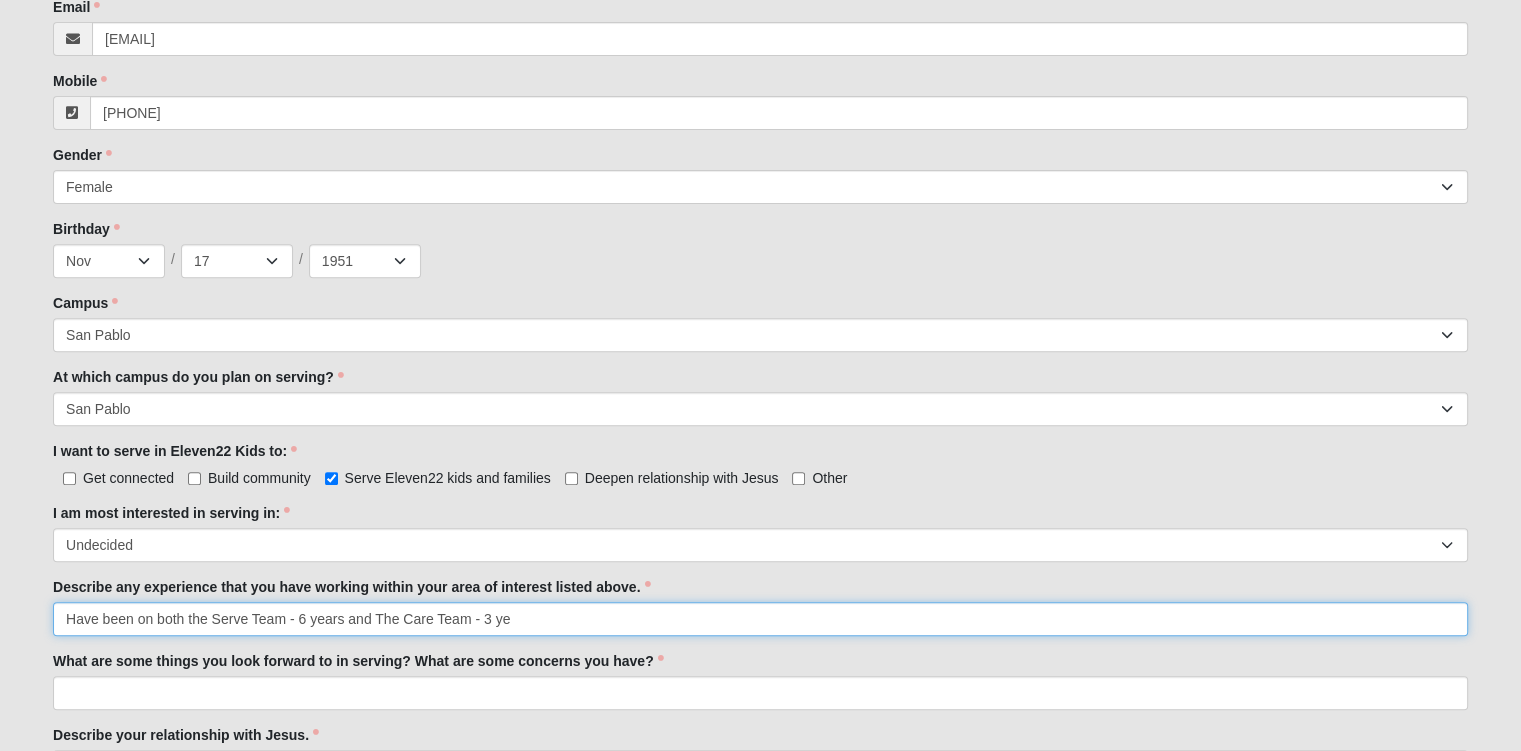 click on "Have been on both the Serve Team - 6 years and The Care Team - 3 ye" at bounding box center (760, 619) 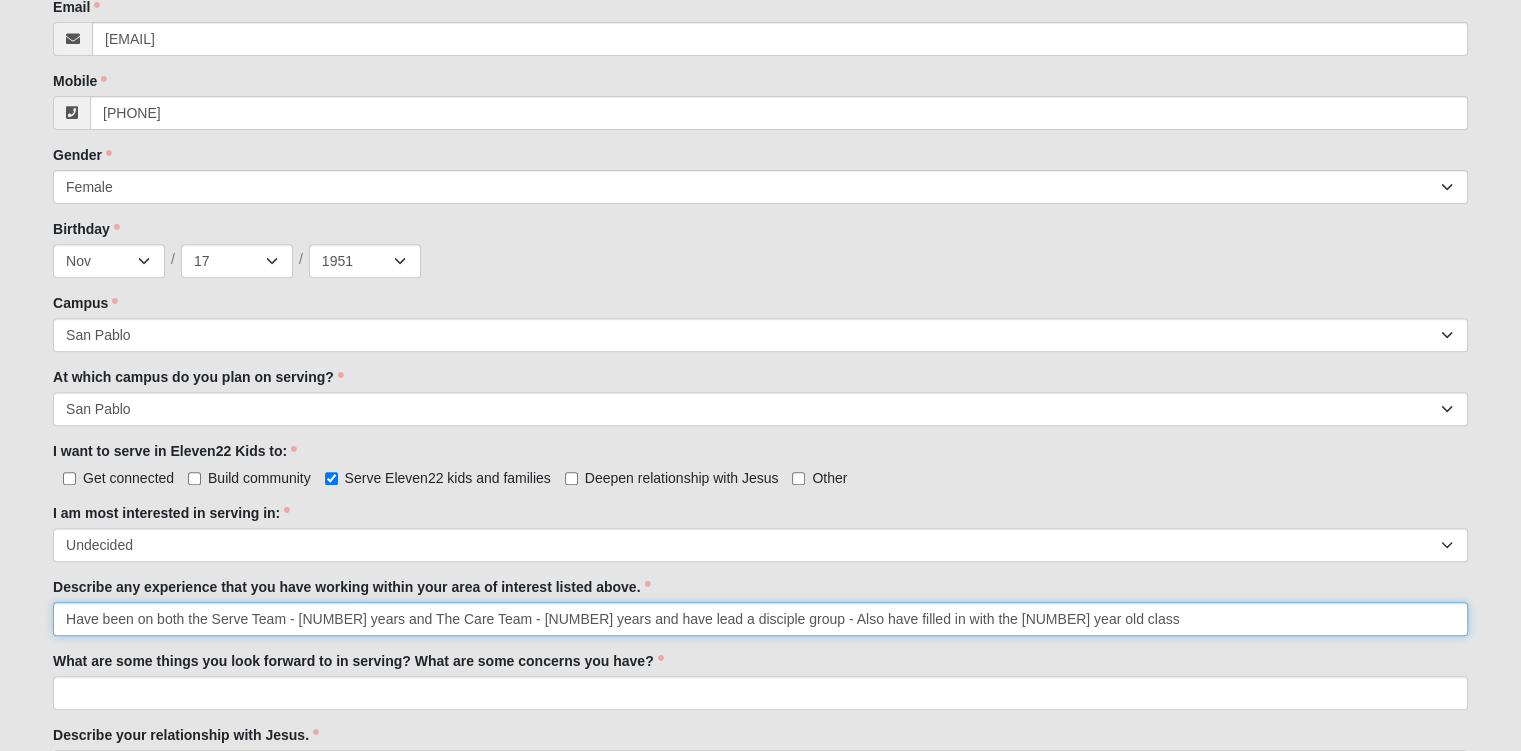 type on "Have been on both the Serve Team - [NUMBER] years and The Care Team - [NUMBER] years and have lead a disciple group - Also have filled in with the [NUMBER] year old class" 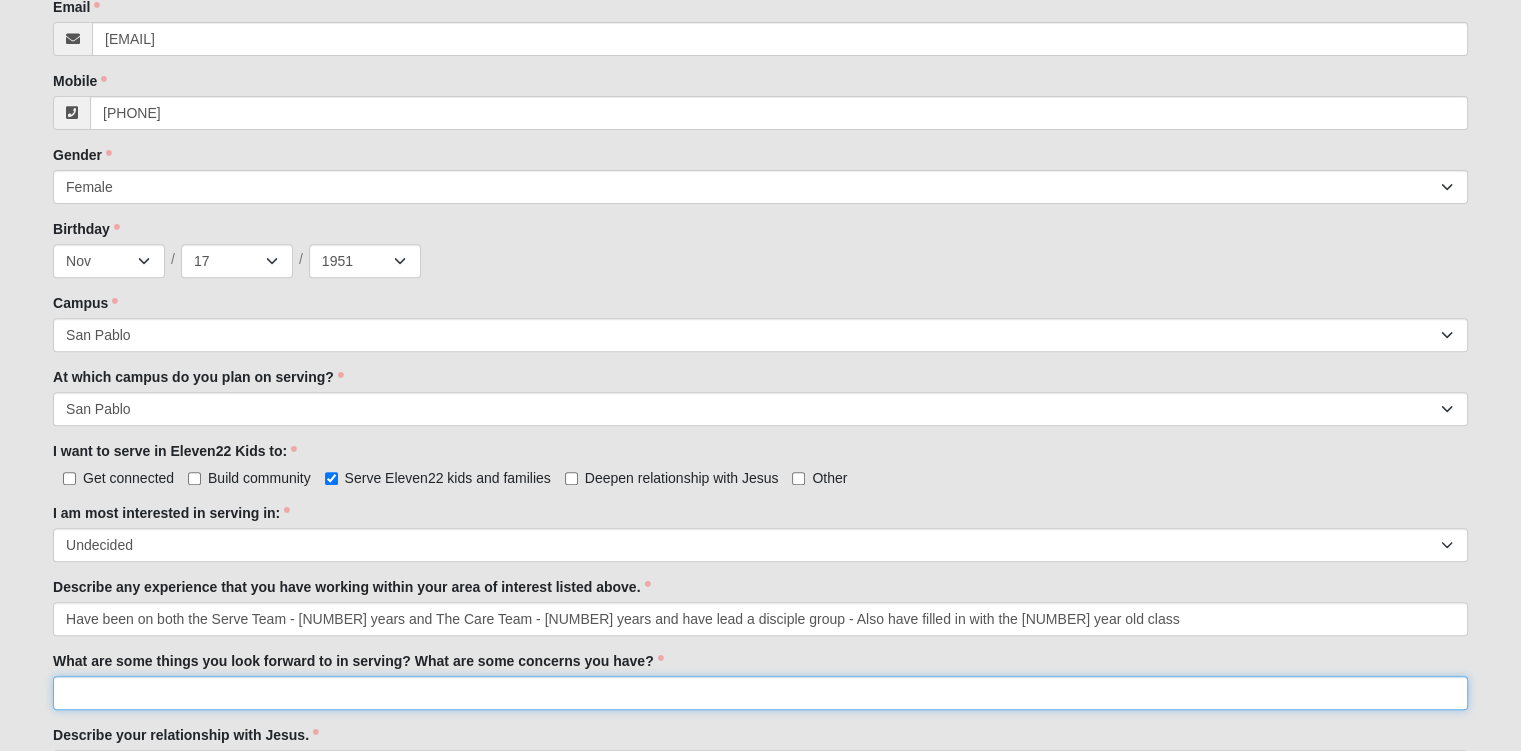 click on "What are some things you look forward to in serving? What are some concerns you have?" at bounding box center (760, 693) 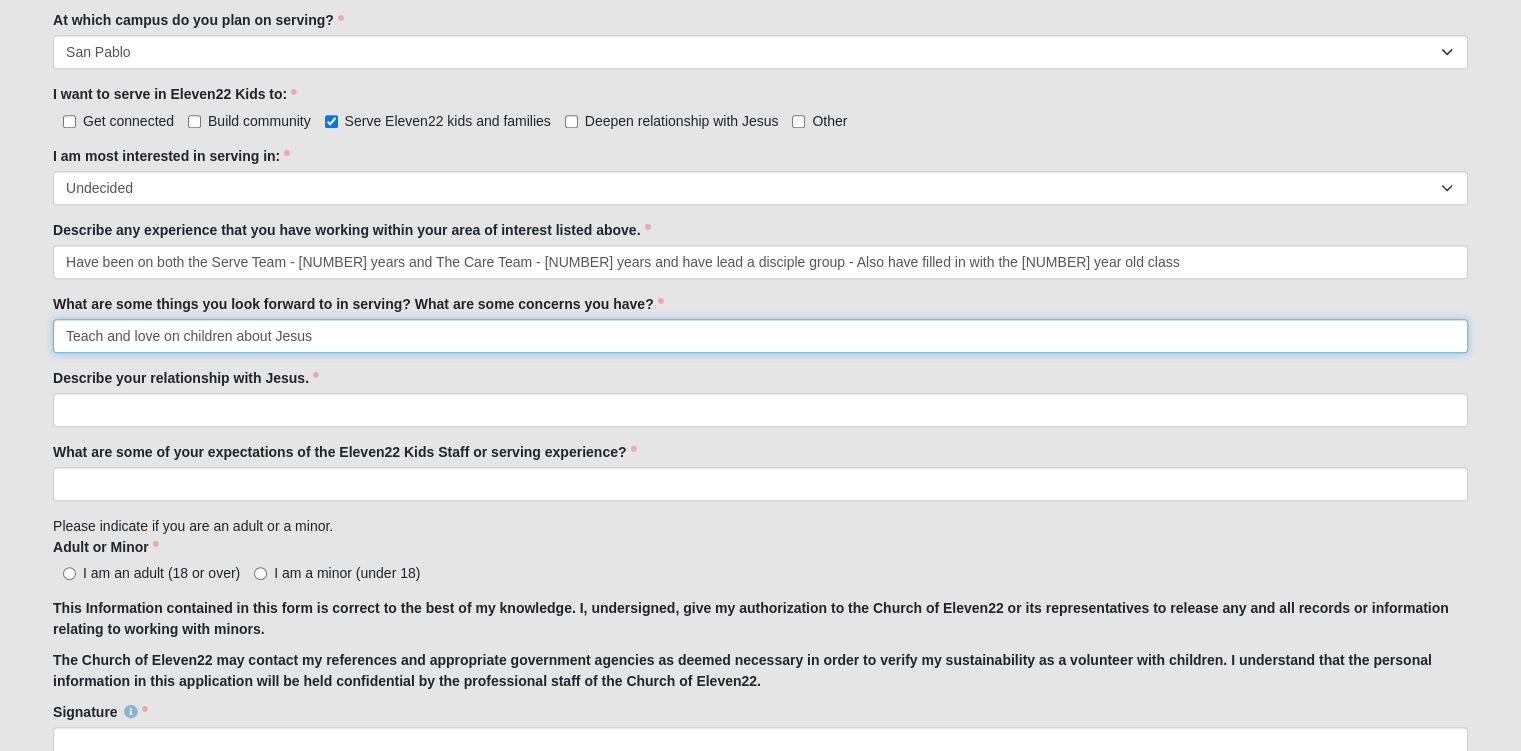 scroll, scrollTop: 1085, scrollLeft: 0, axis: vertical 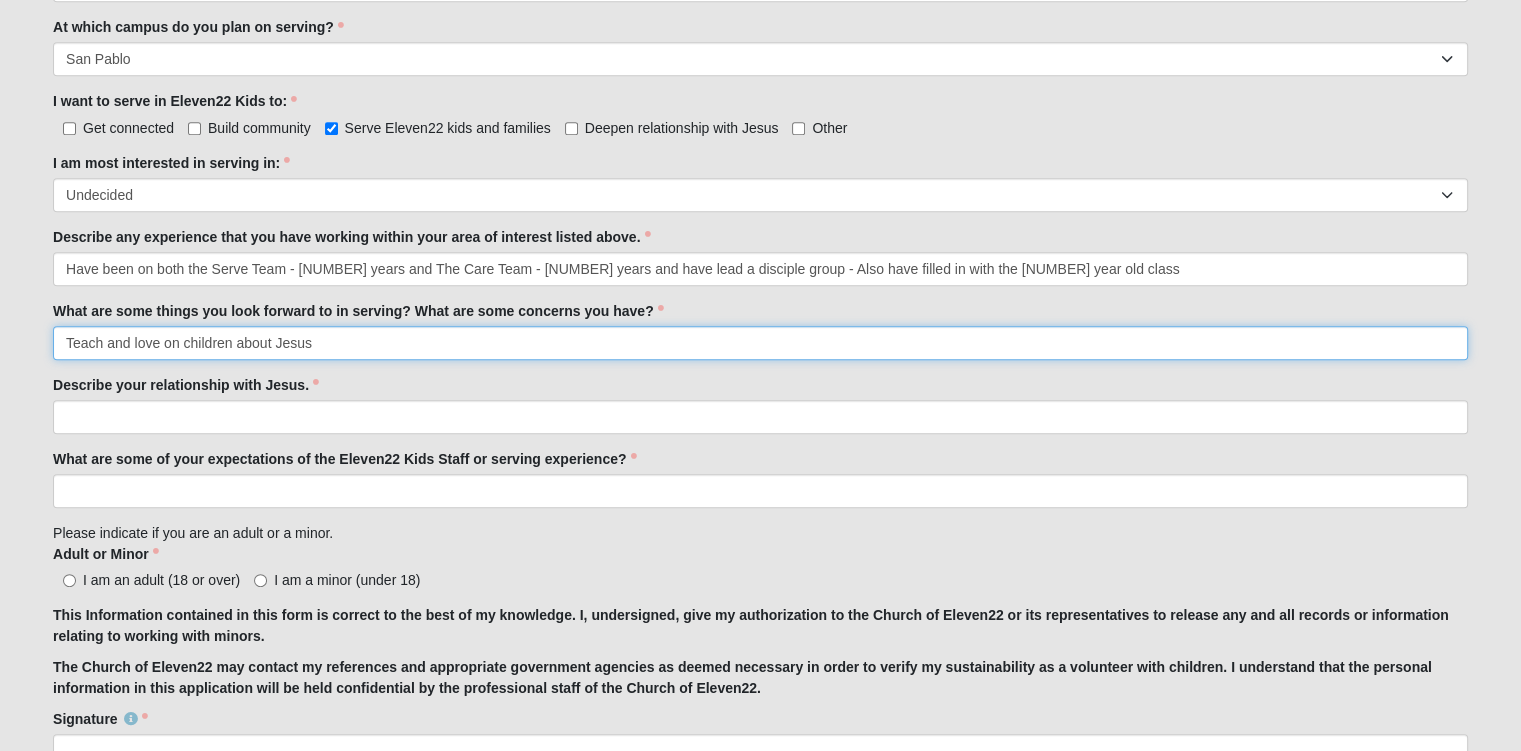 type on "Teach and love on children about Jesus" 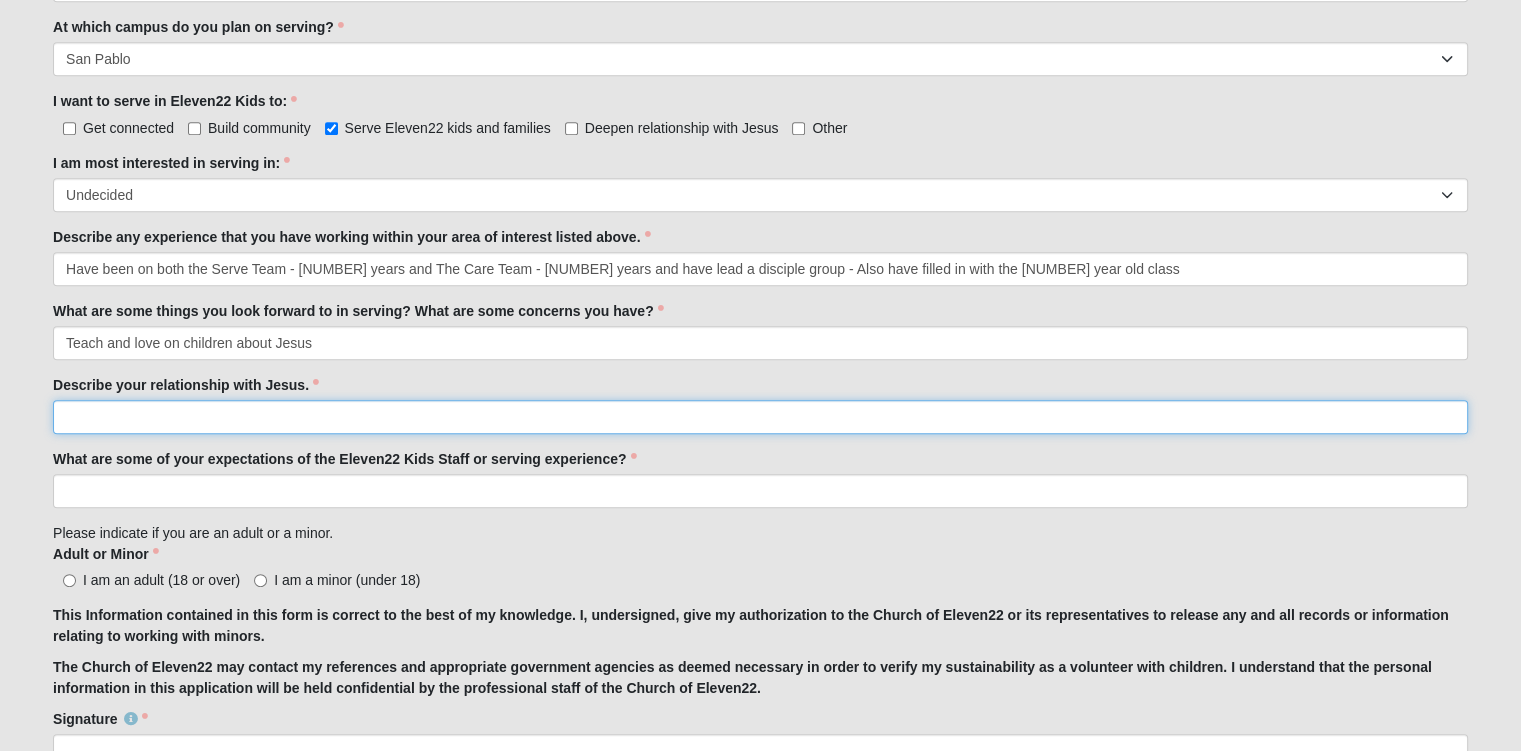 click on "Describe your relationship with Jesus." at bounding box center [760, 417] 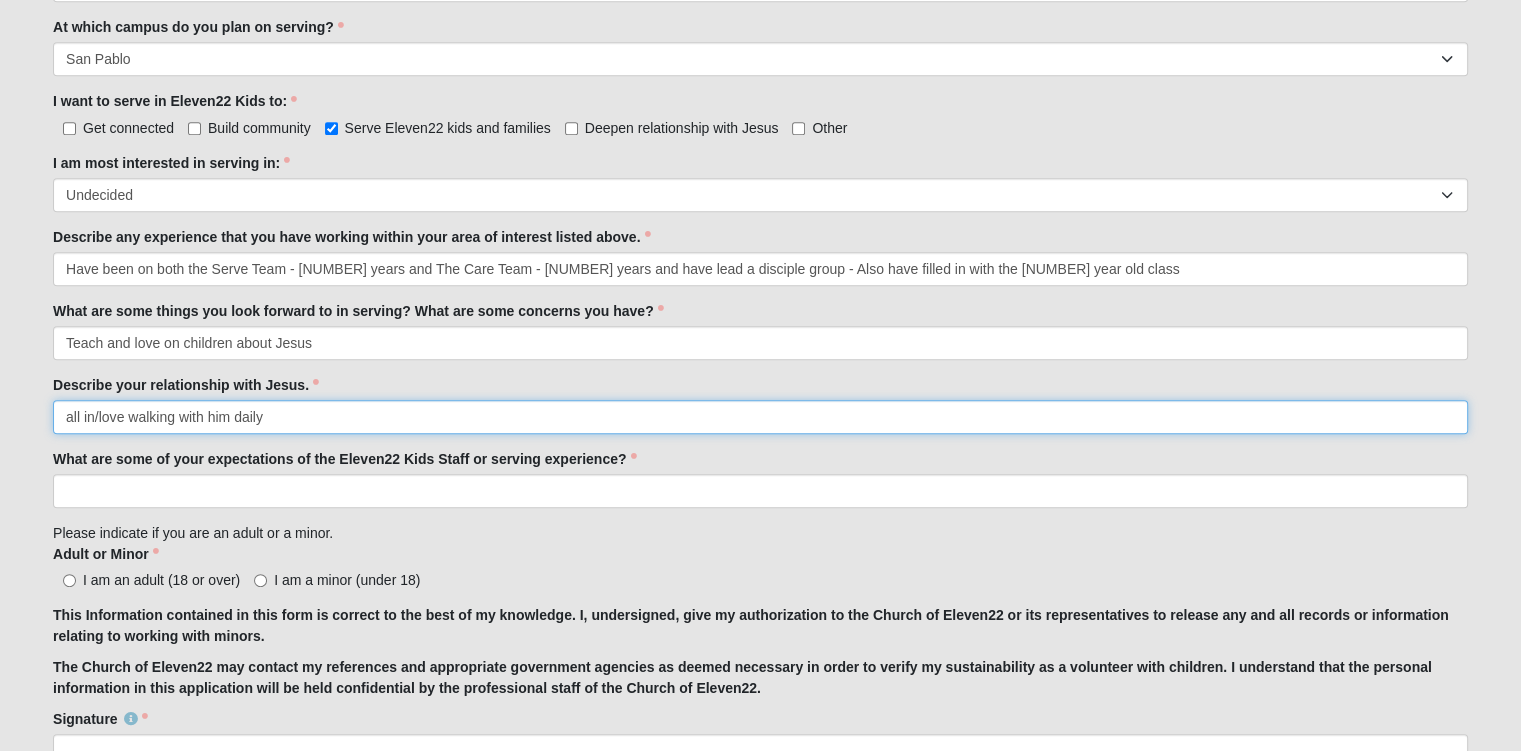 type on "all in/love walking with him daily" 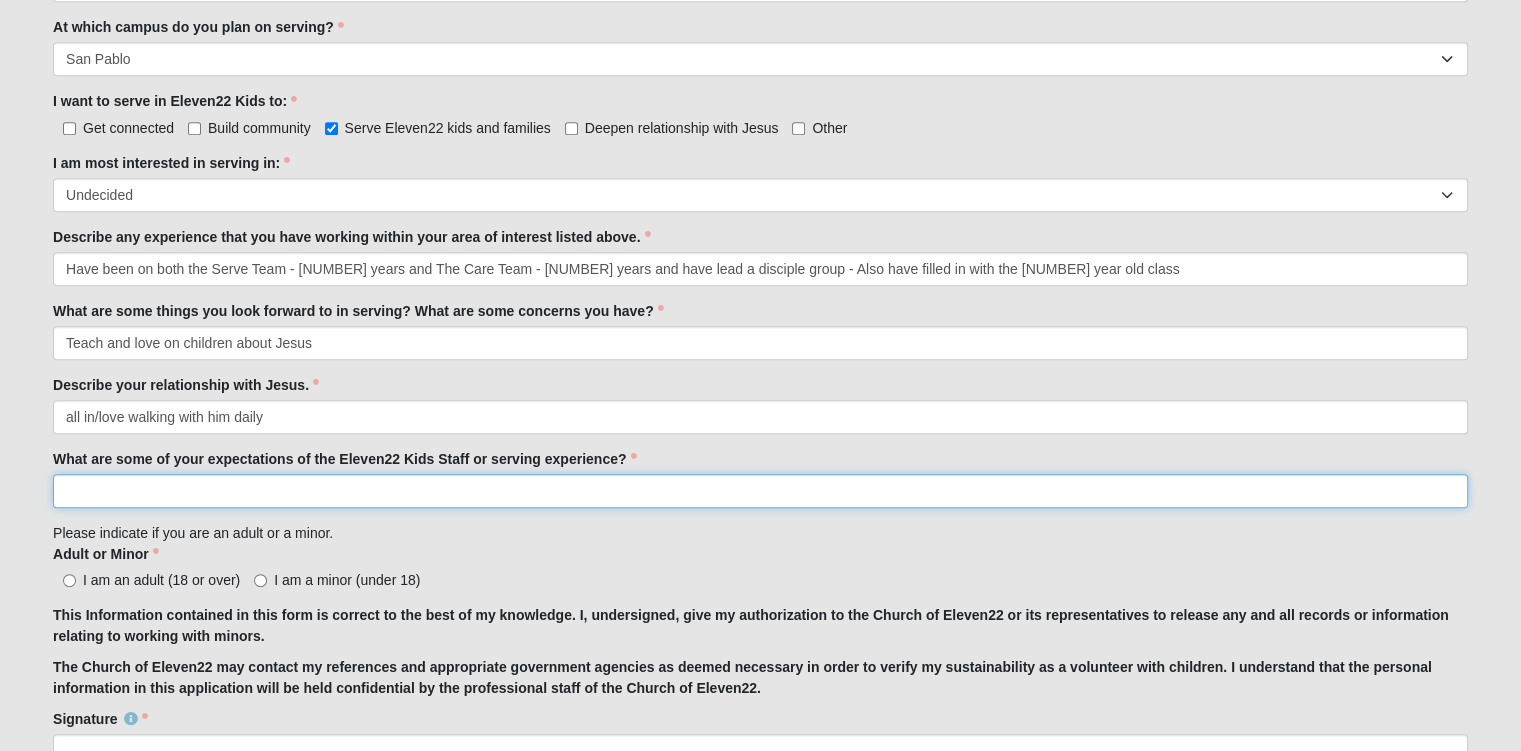 click on "What are some of your expectations of the Eleven22 Kids Staff or serving experience?" at bounding box center (760, 491) 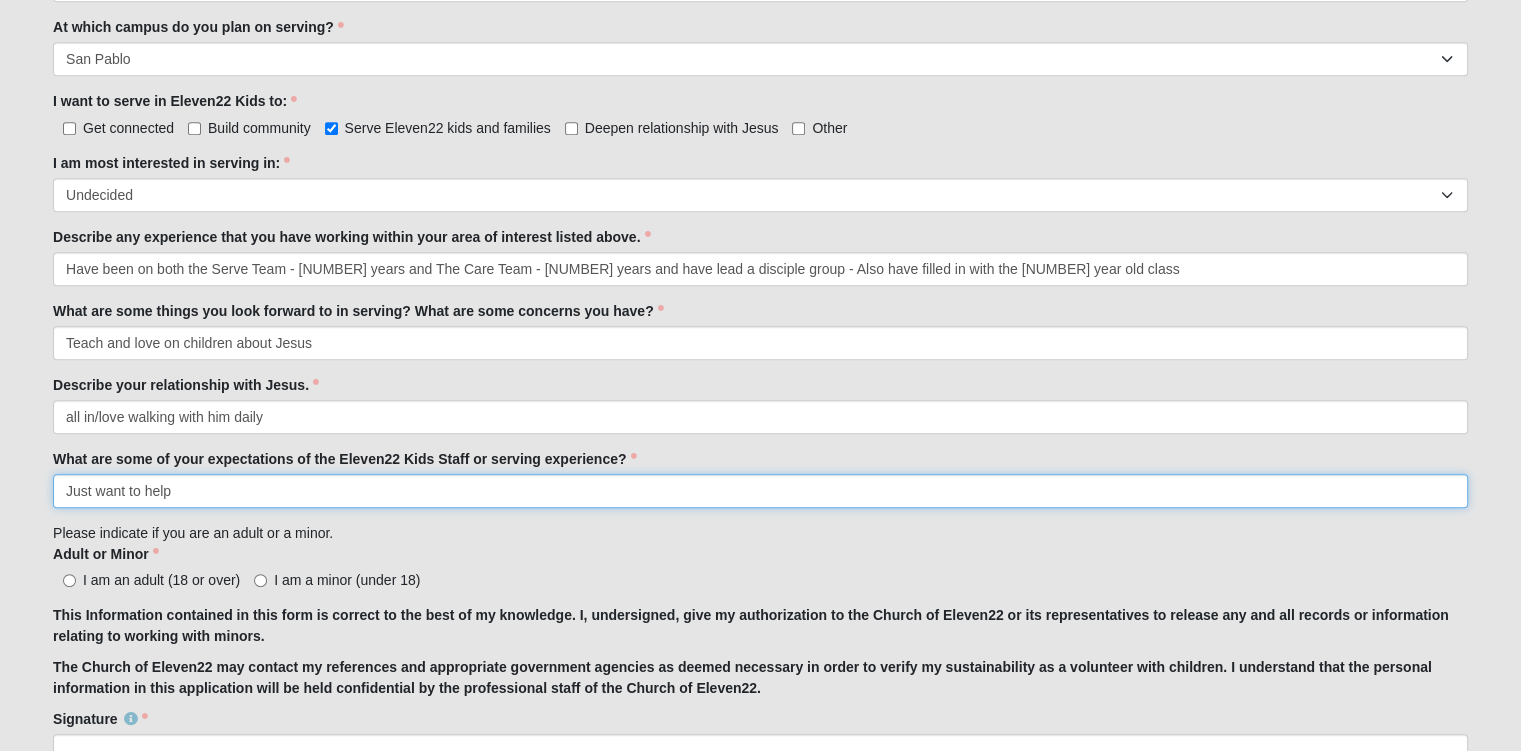 type on "Just want to help" 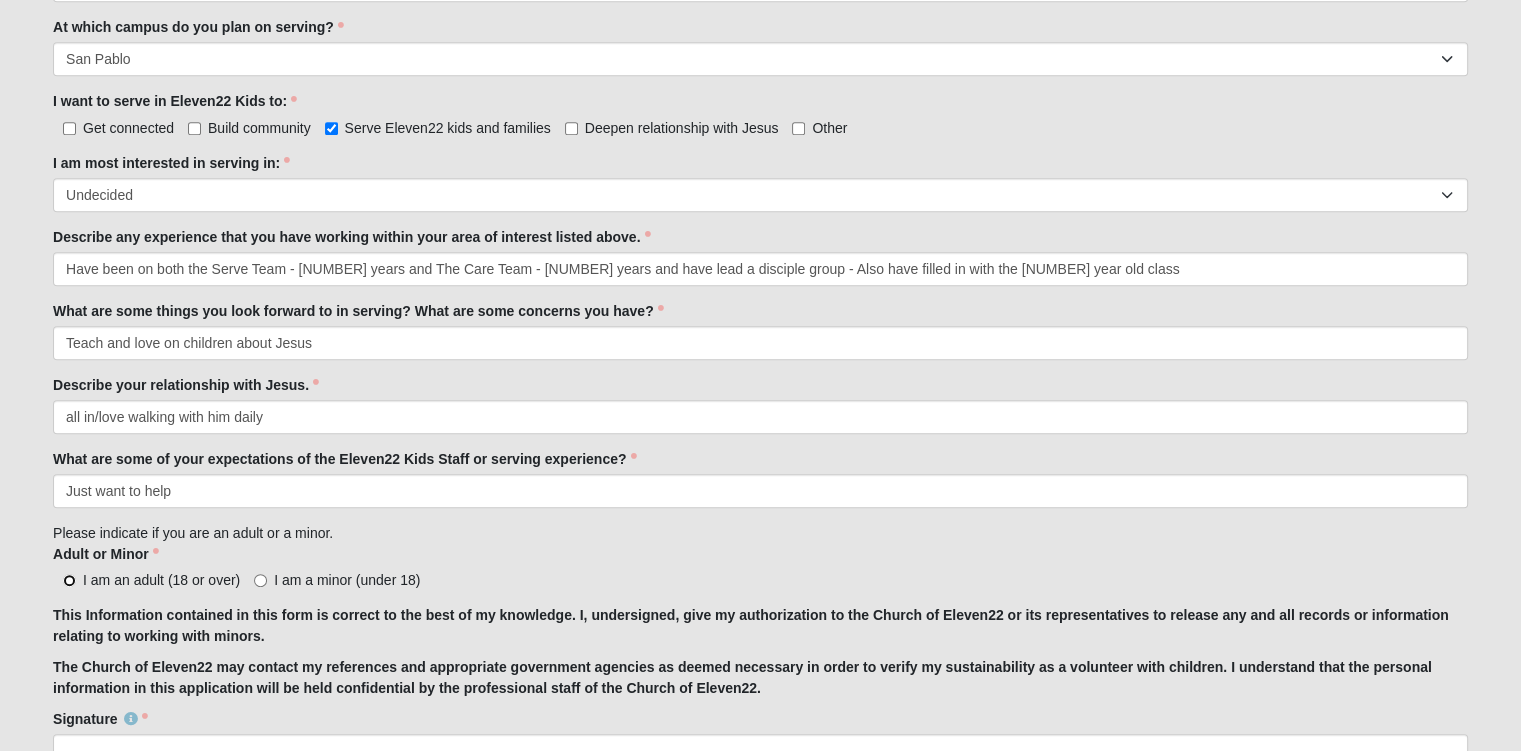 click on "I am an adult (18 or over)" at bounding box center [69, 580] 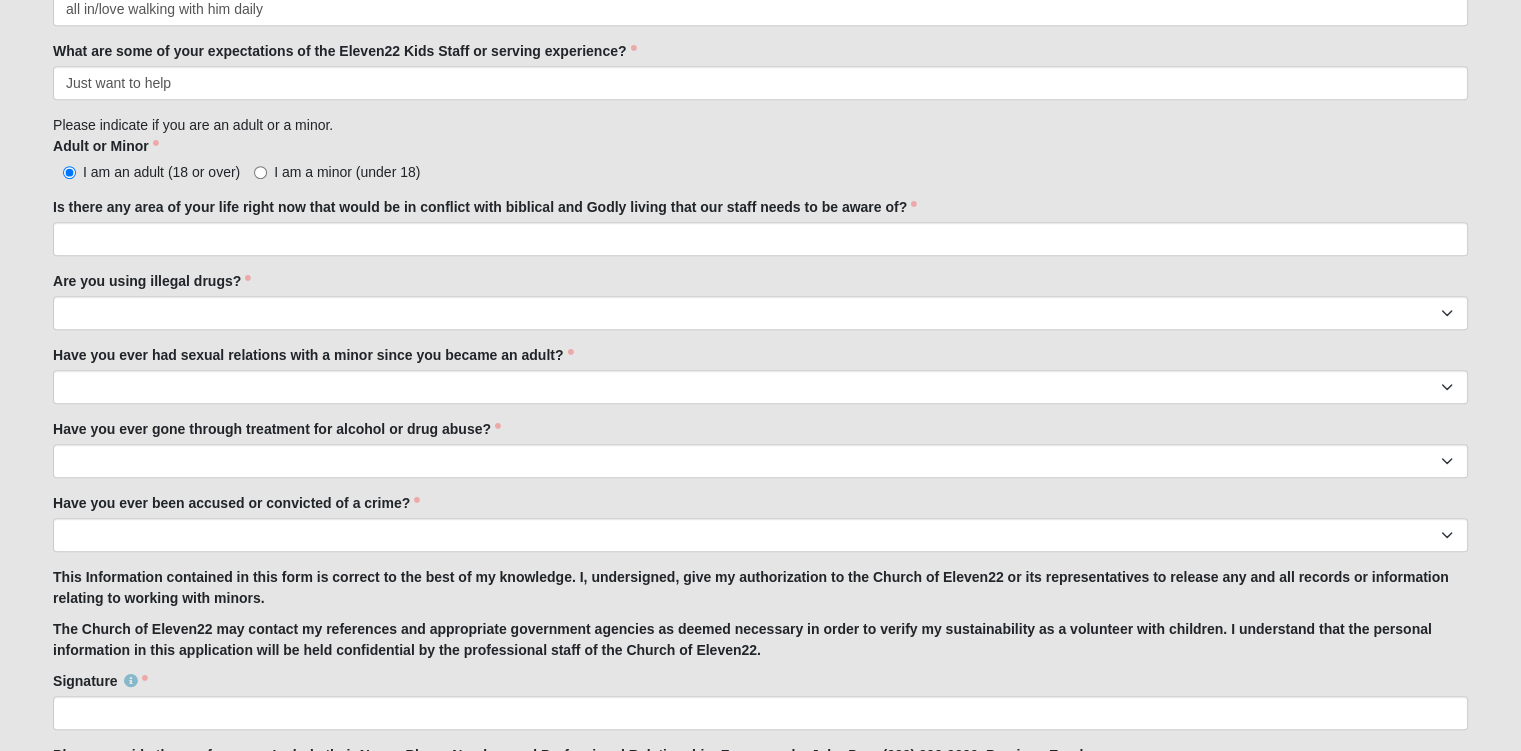 scroll, scrollTop: 1524, scrollLeft: 0, axis: vertical 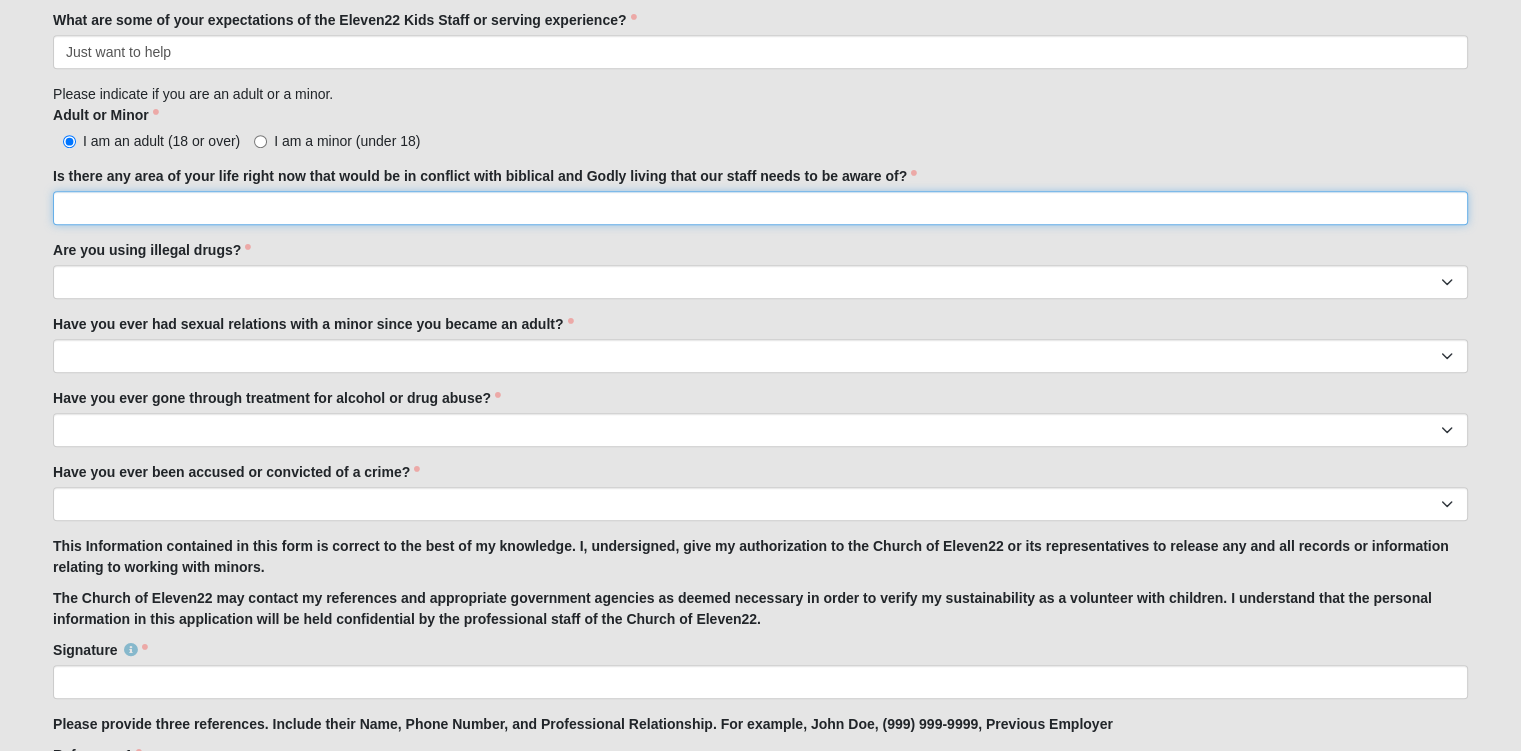 click on "Is there any area of your life right now that would be in conflict with biblical and Godly living that our staff needs to be aware of?" at bounding box center (760, 208) 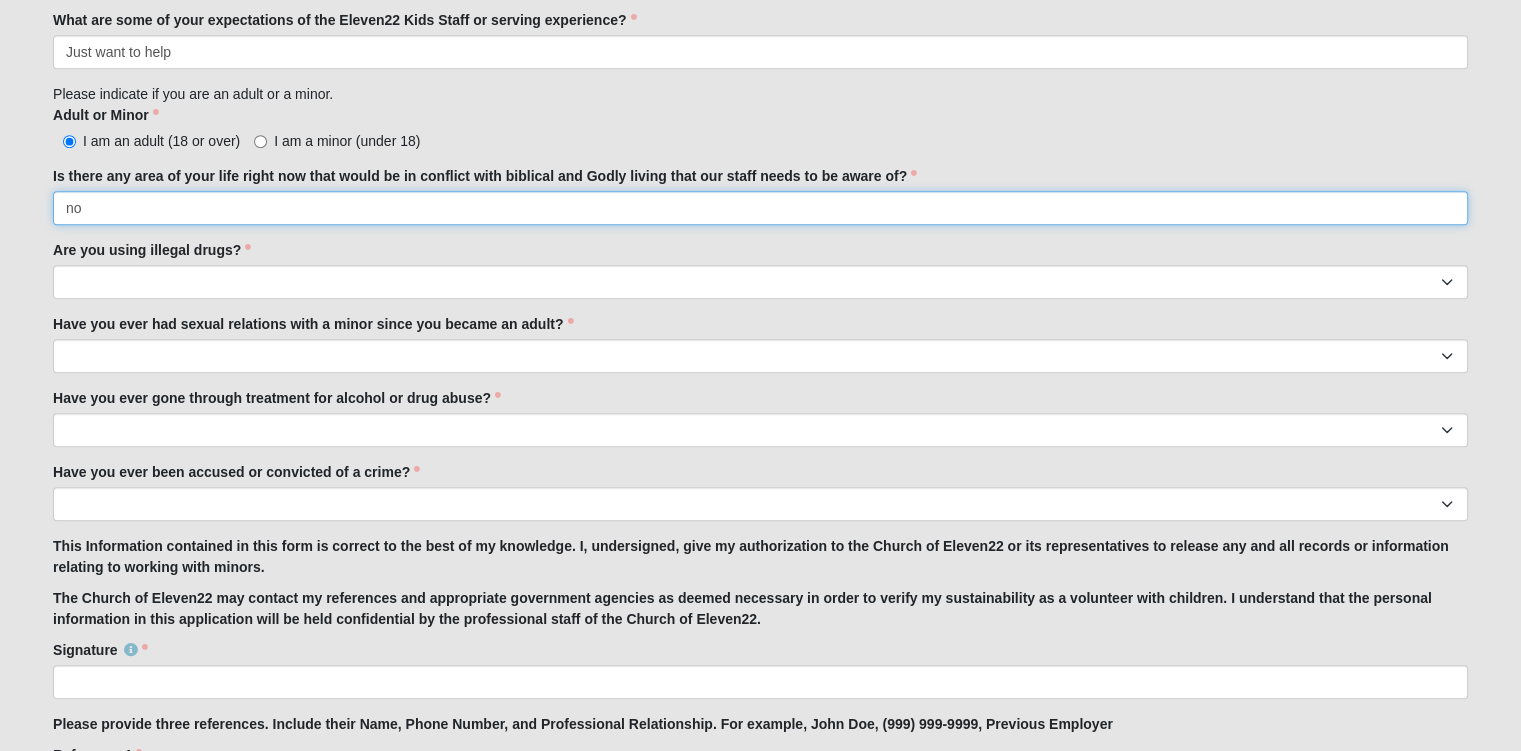 type on "no" 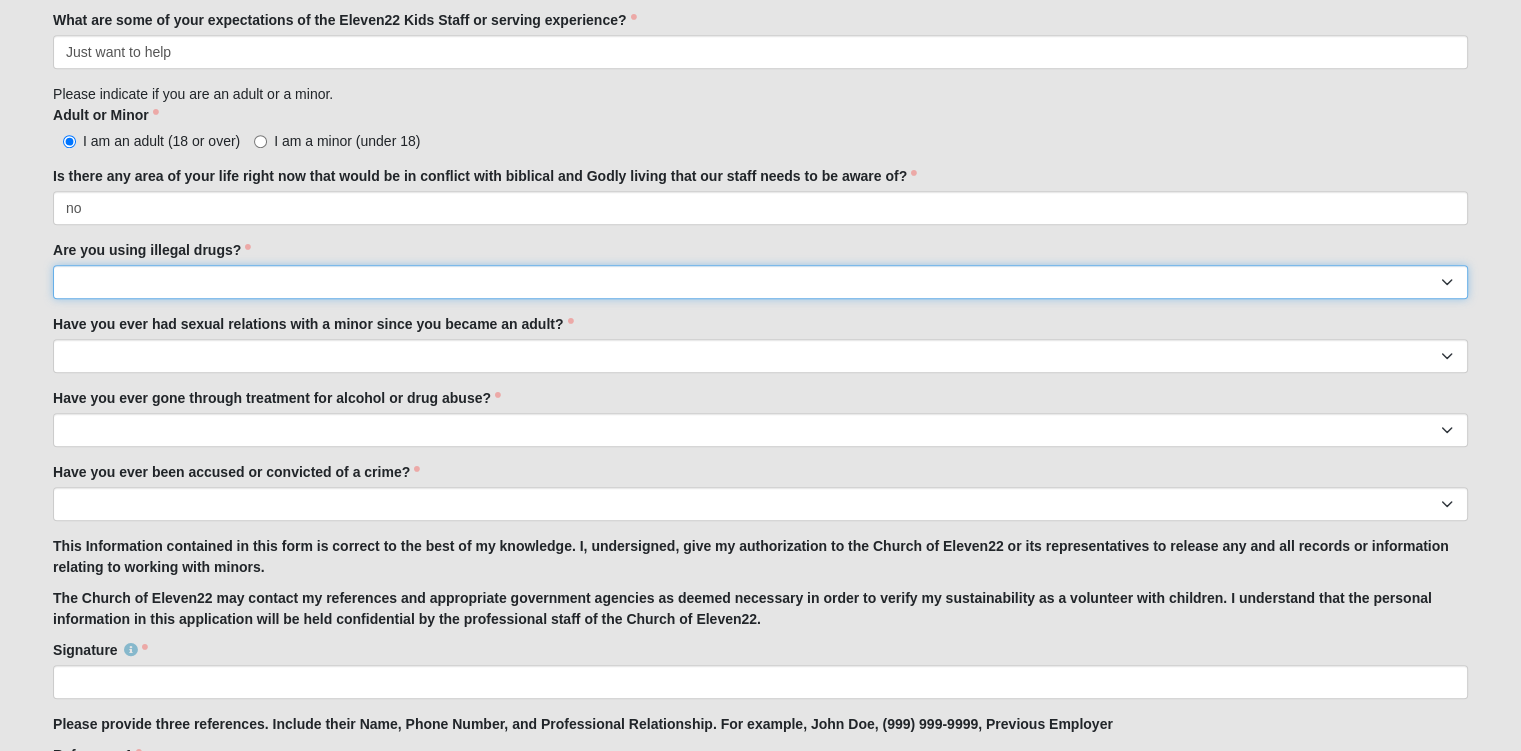 click on "Yes
No" at bounding box center (760, 282) 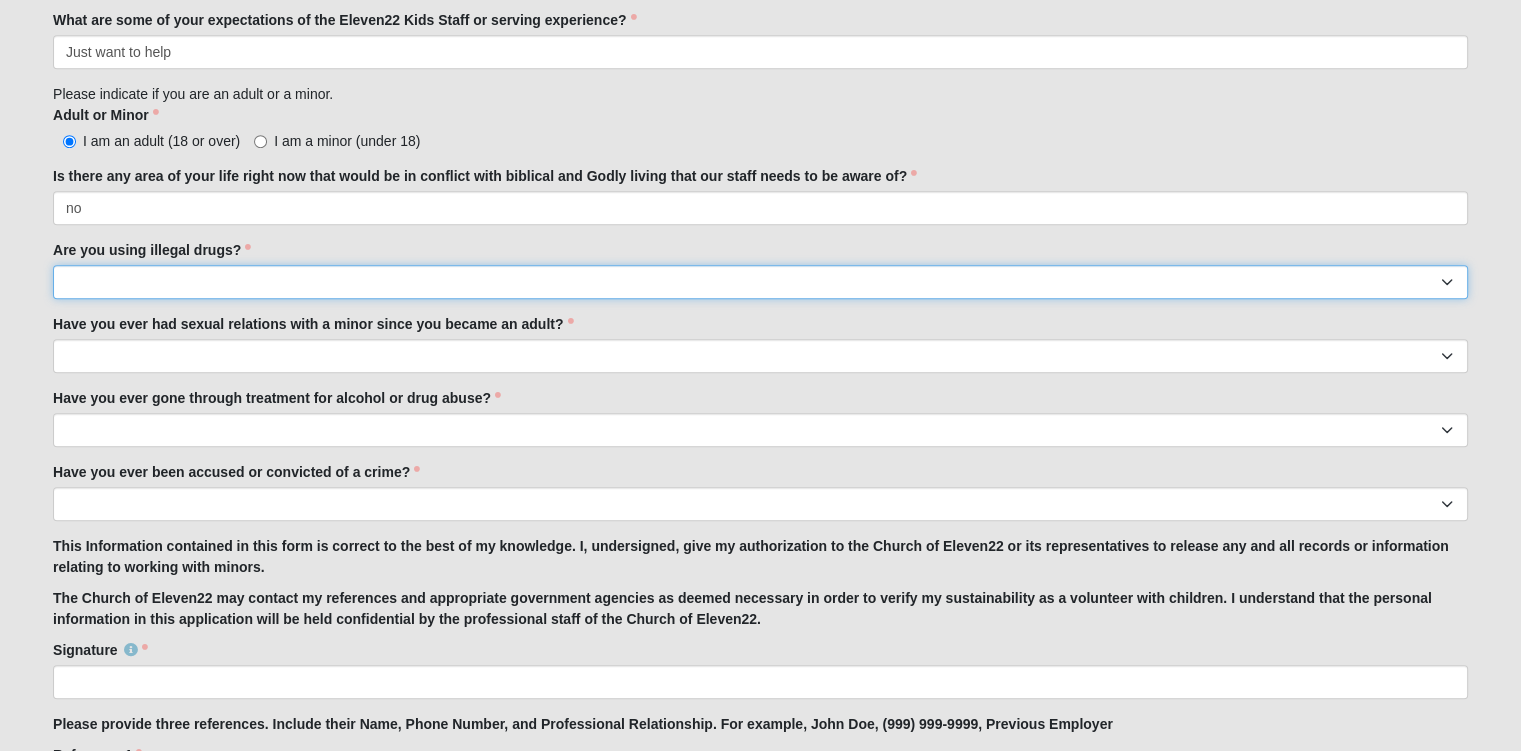 select on "No" 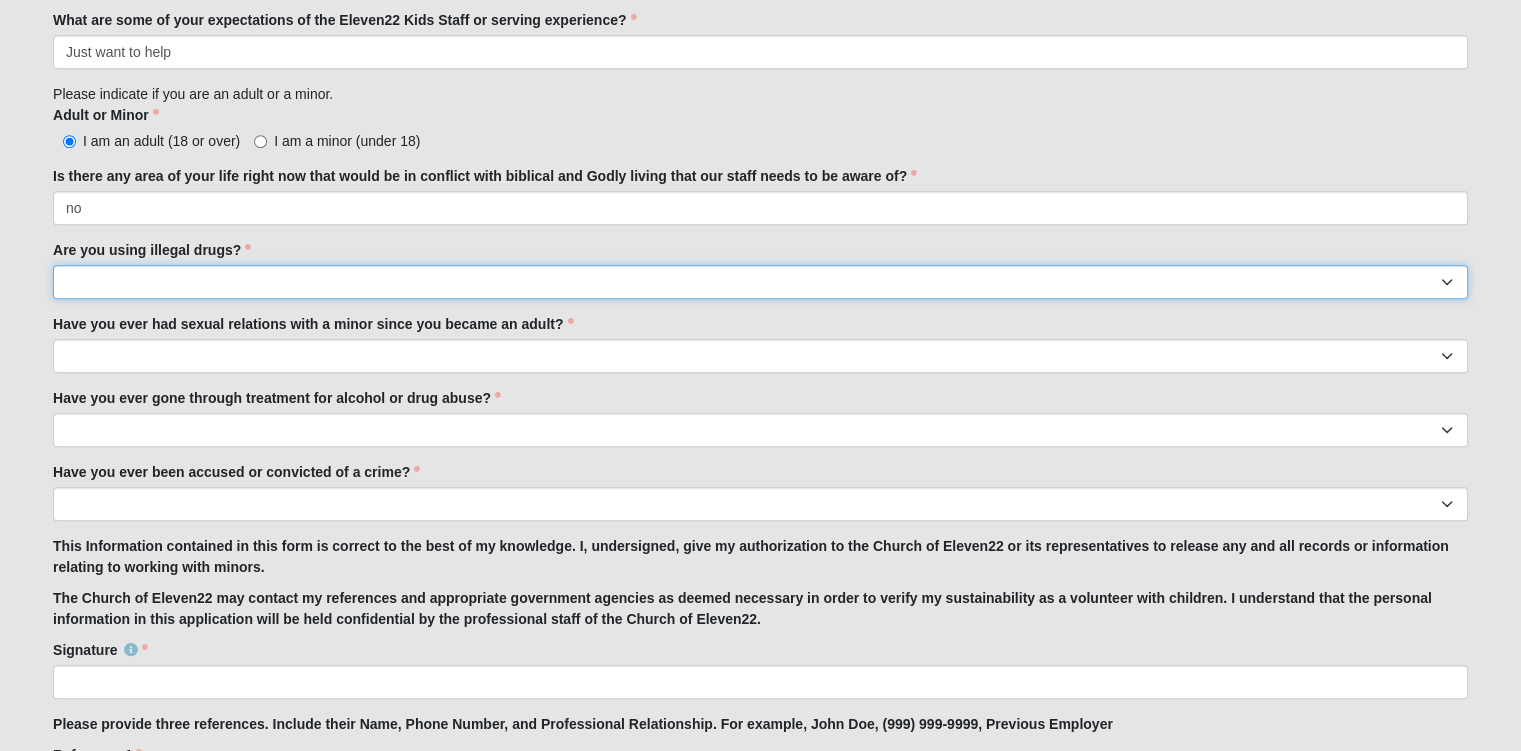 click on "Yes
No" at bounding box center [760, 282] 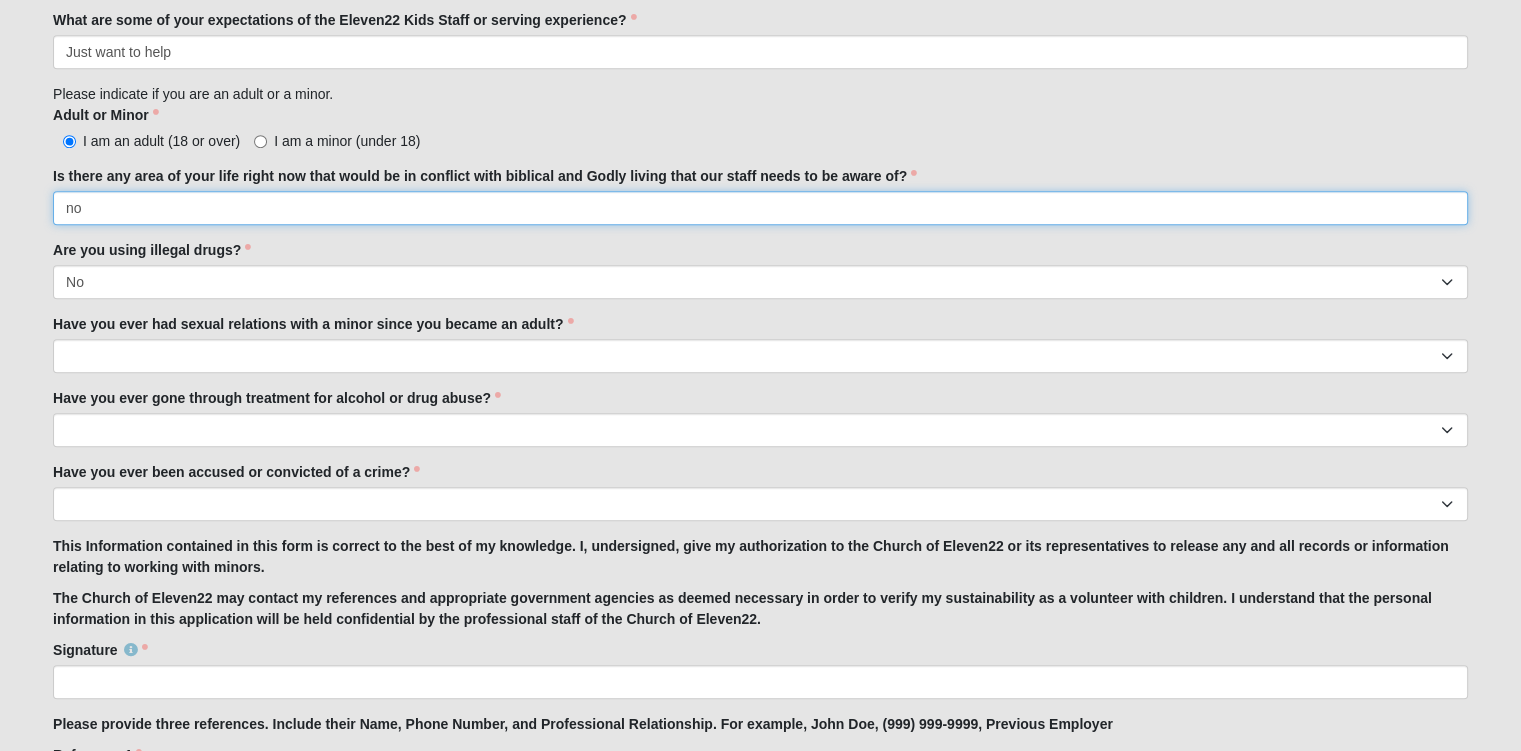 click on "no" at bounding box center [760, 208] 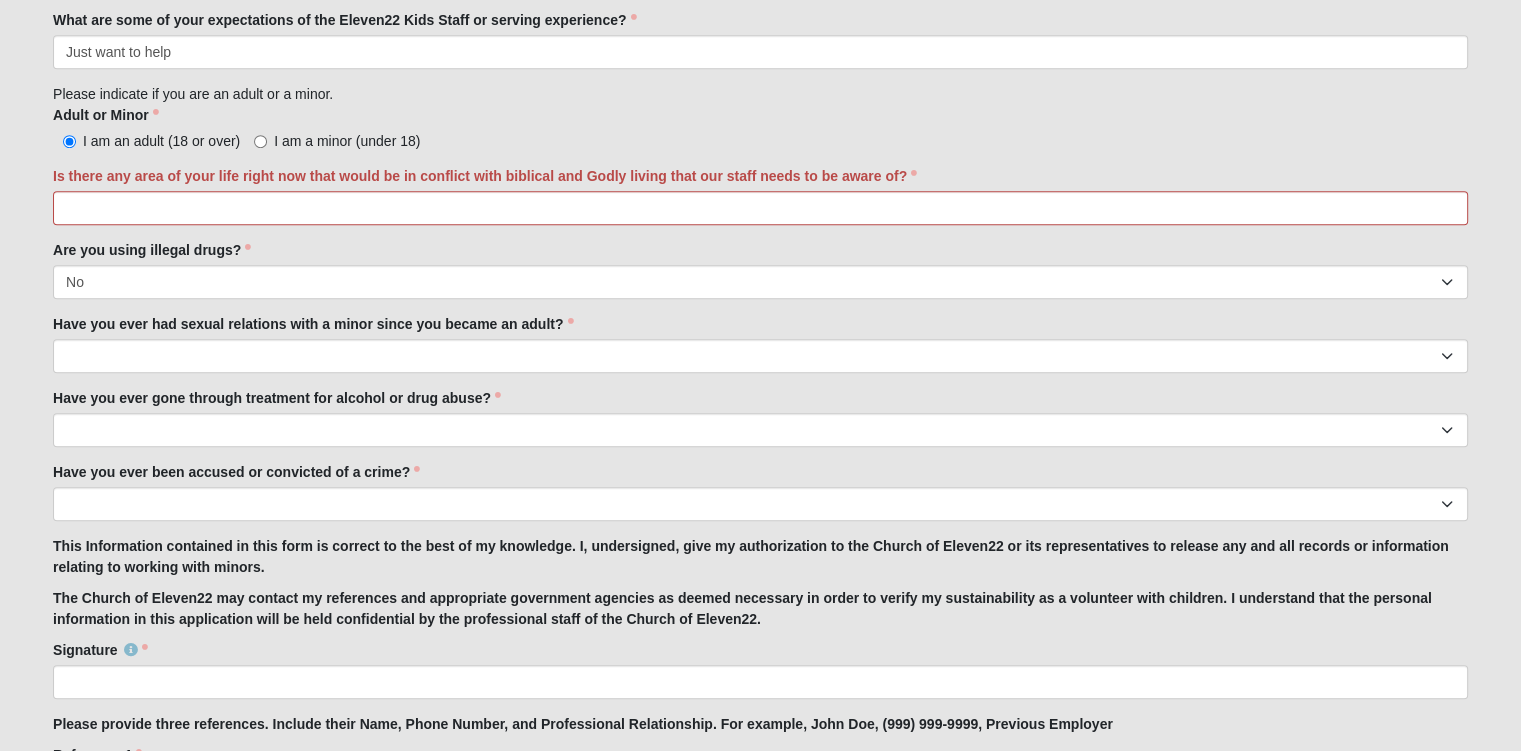 click on "Hello [FIRST] [LAST]
My Account
Log Out
Kids Serve Staff Application - San Pablo
Events Kids Serve Staff Application - San Pablo
Error" at bounding box center [760, 2043] 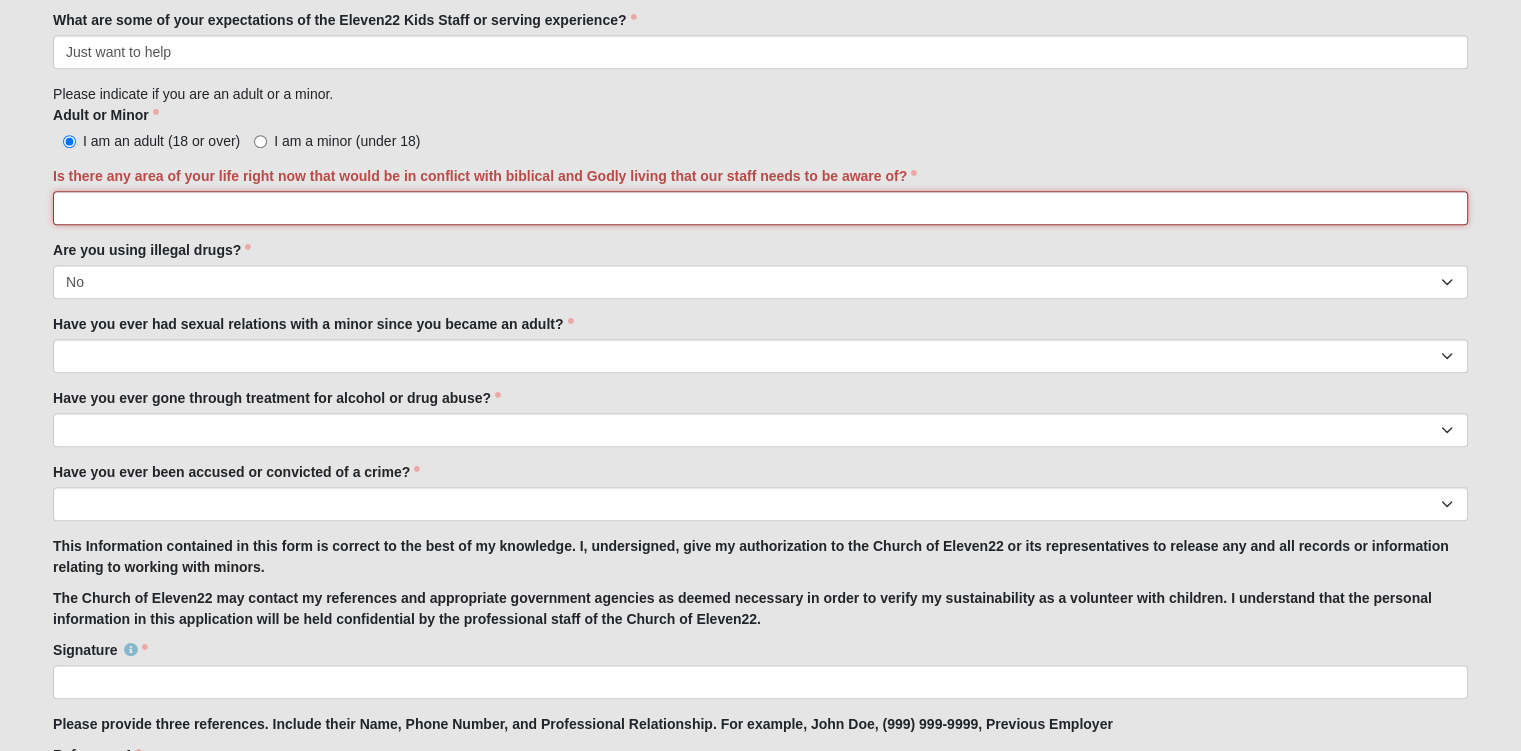click on "Is there any area of your life right now that would be in conflict with biblical and Godly living that our staff needs to be aware of?" at bounding box center [760, 208] 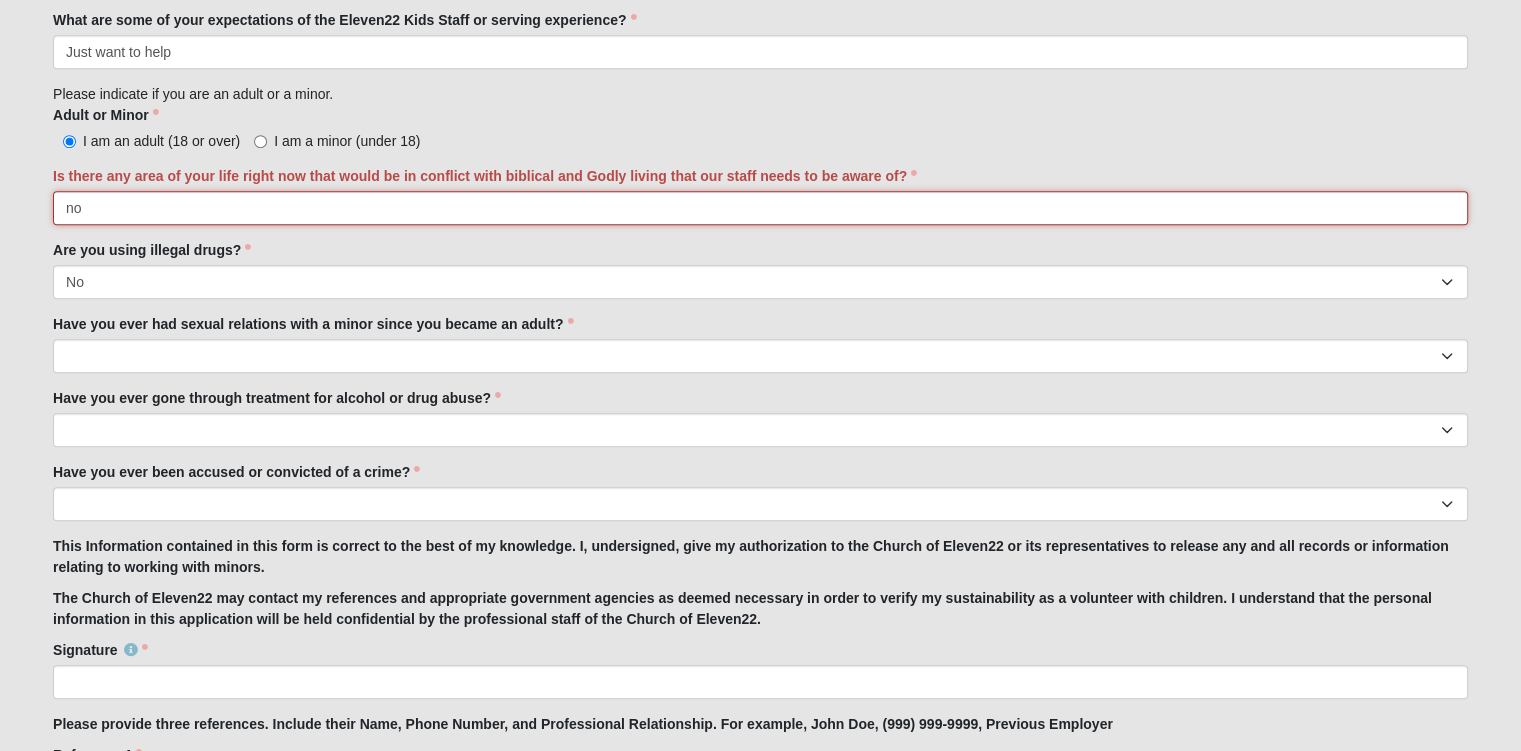 type on "no" 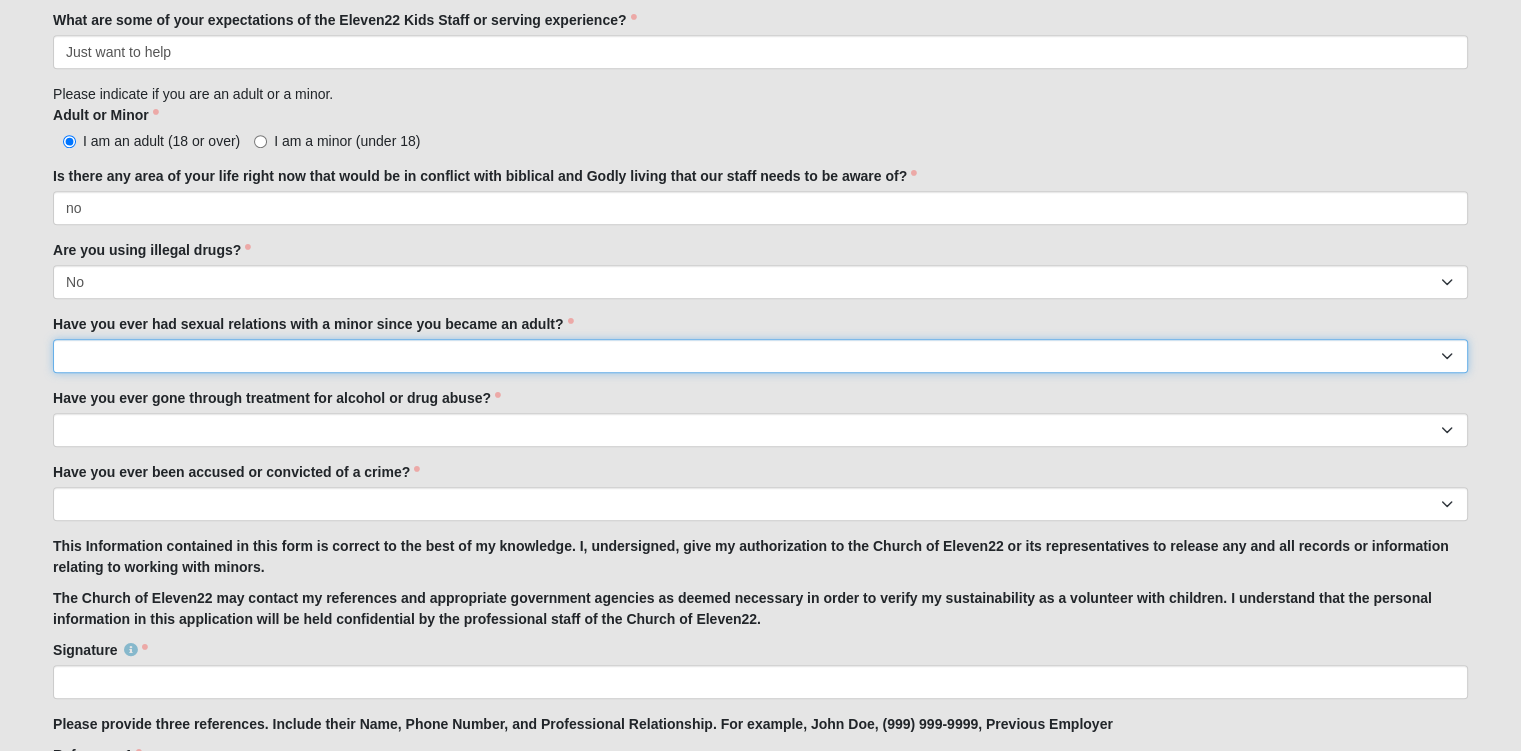 click on "Yes
No" at bounding box center (760, 356) 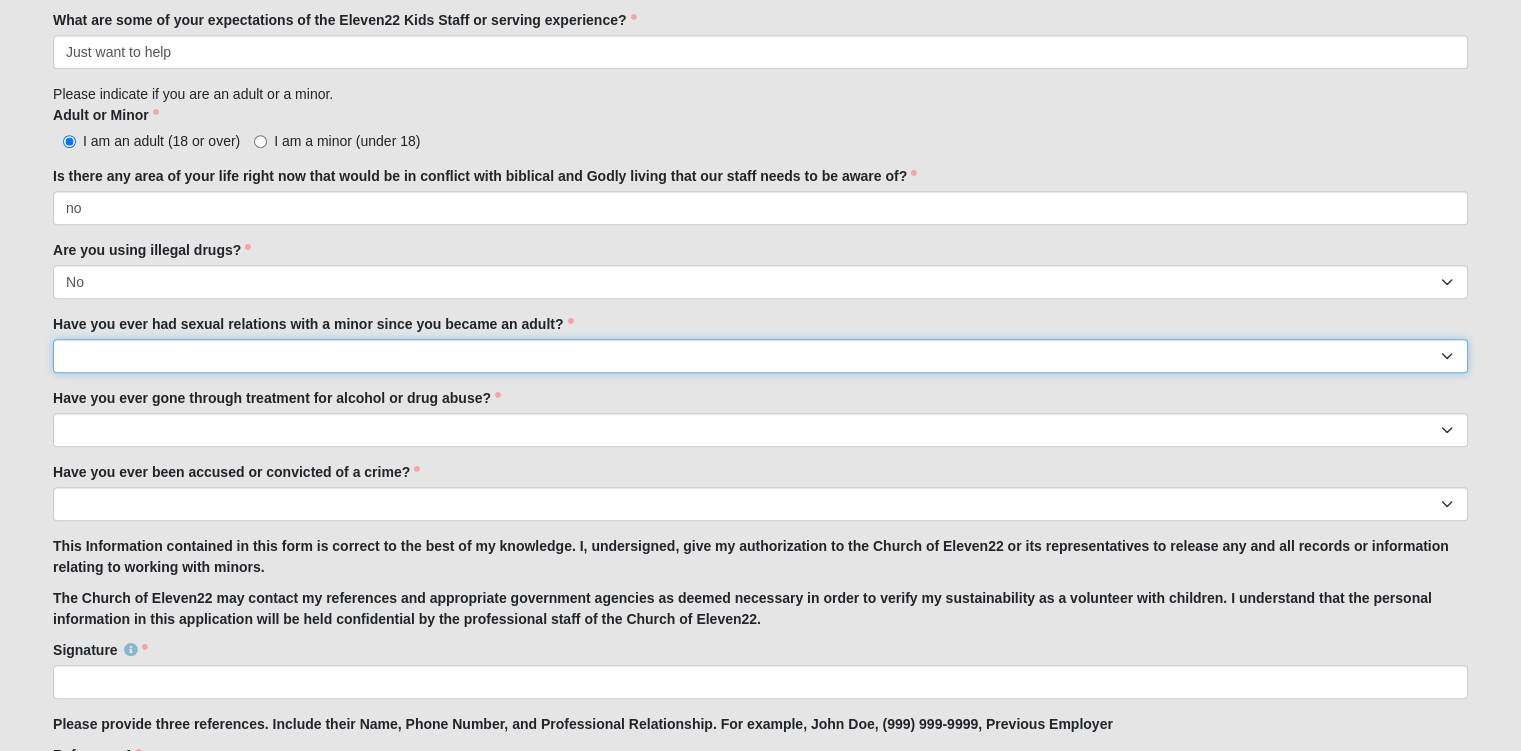 select on "No" 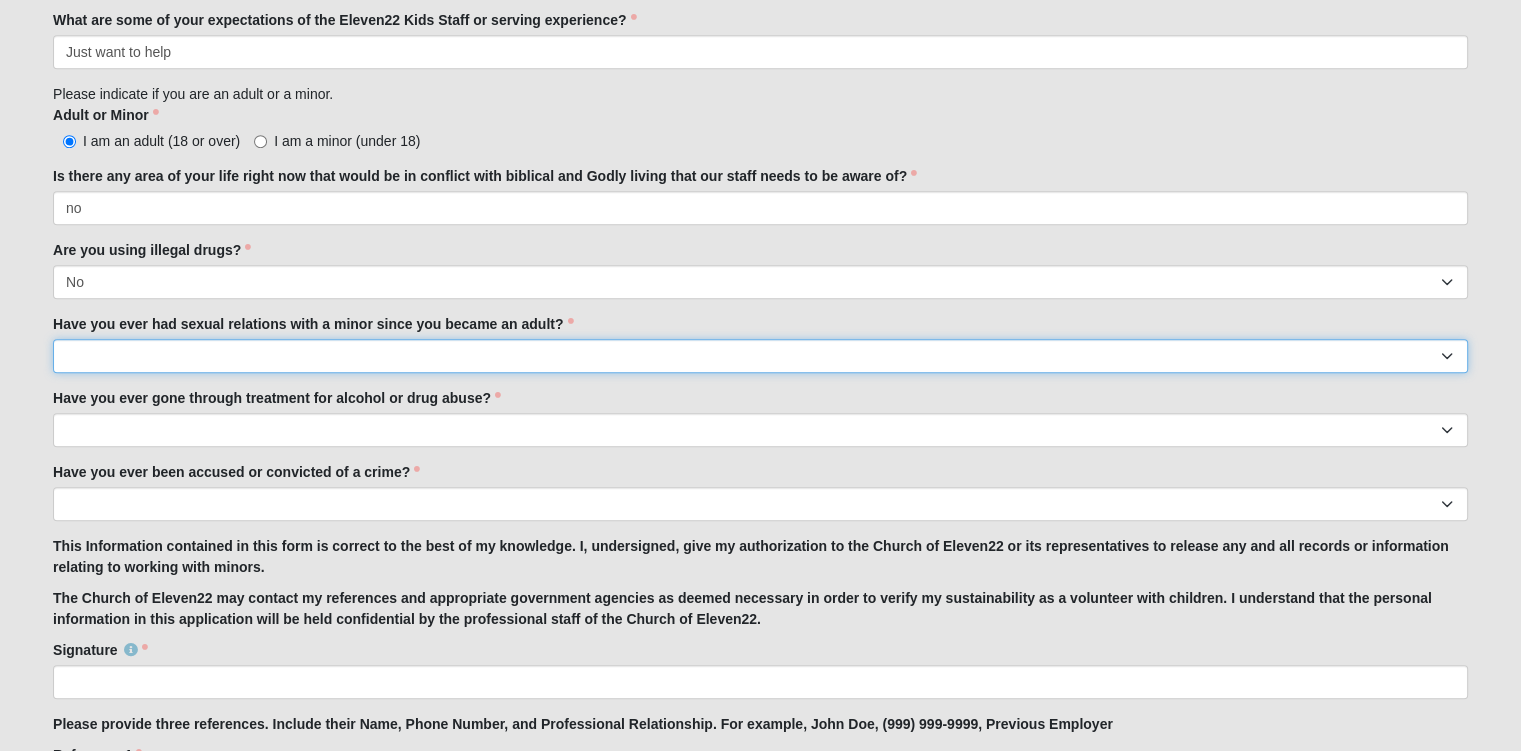 click on "Yes
No" at bounding box center [760, 356] 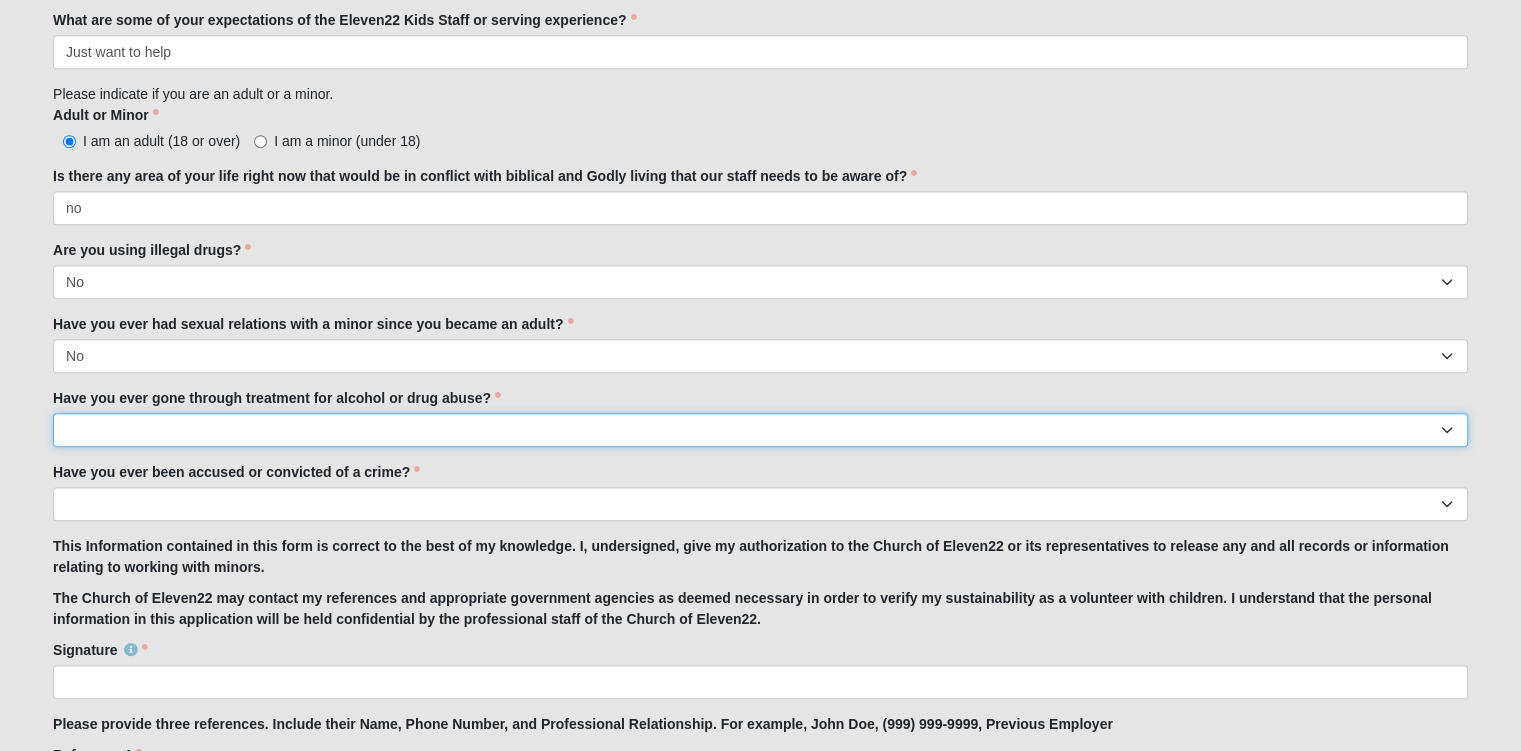 click on "Yes
No" at bounding box center (760, 430) 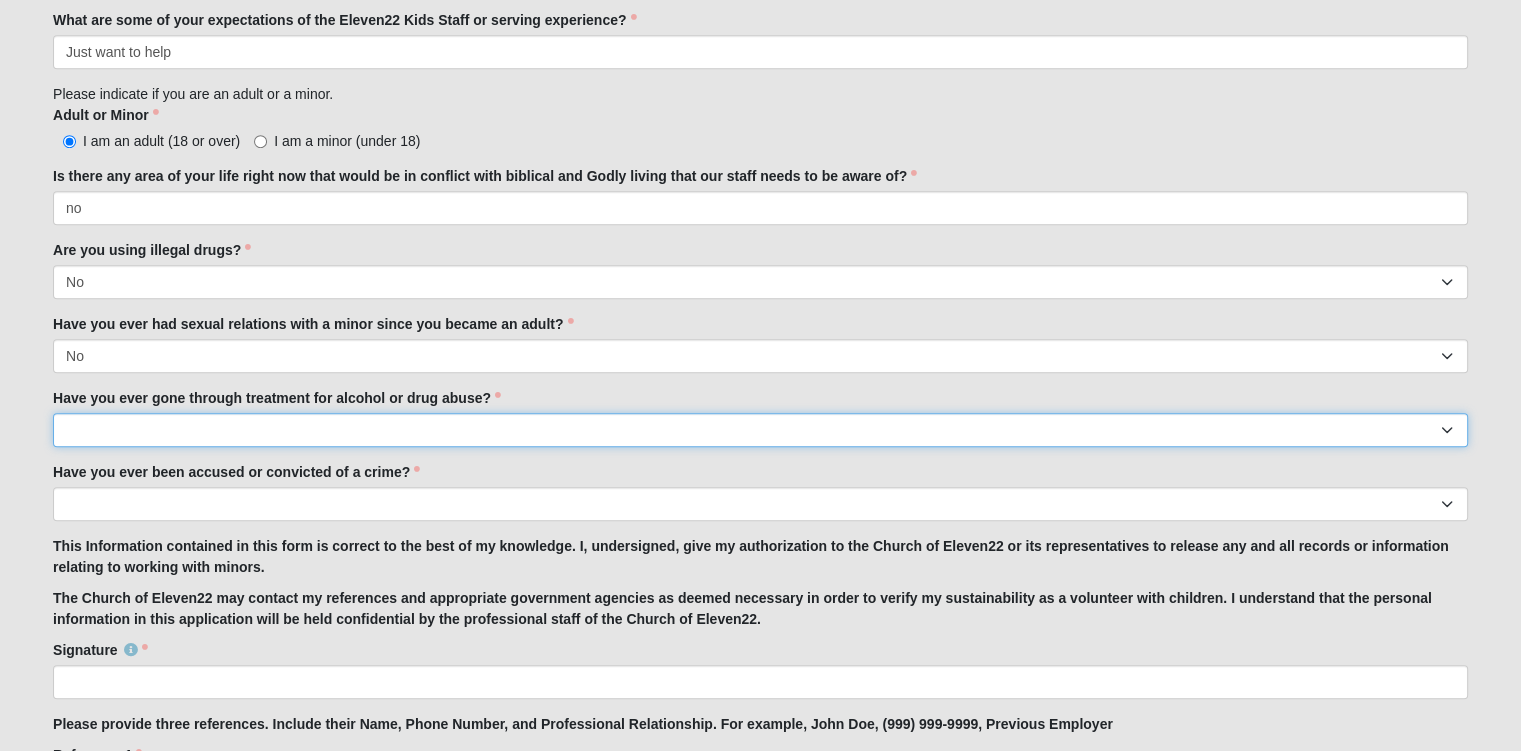 select on "No" 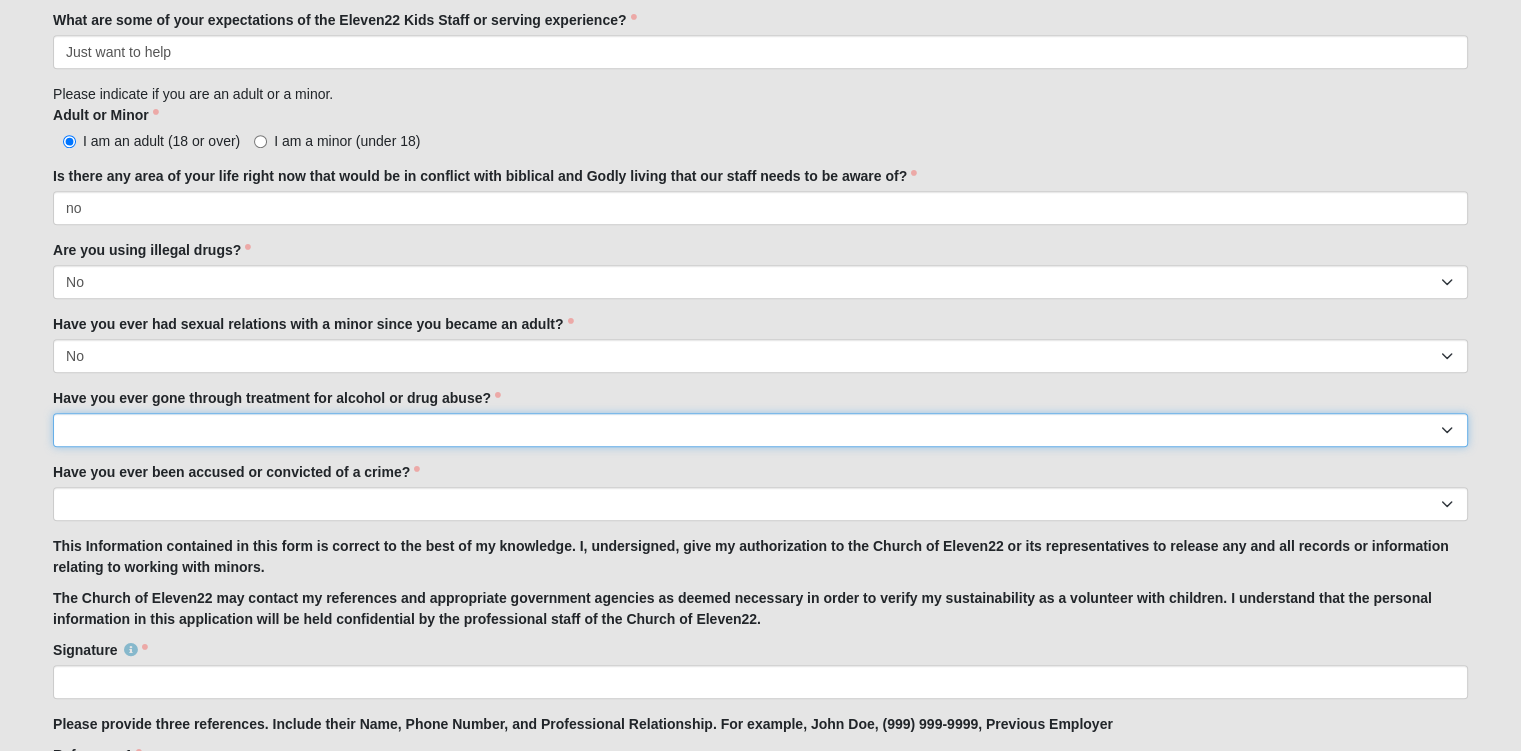 click on "Yes
No" at bounding box center [760, 430] 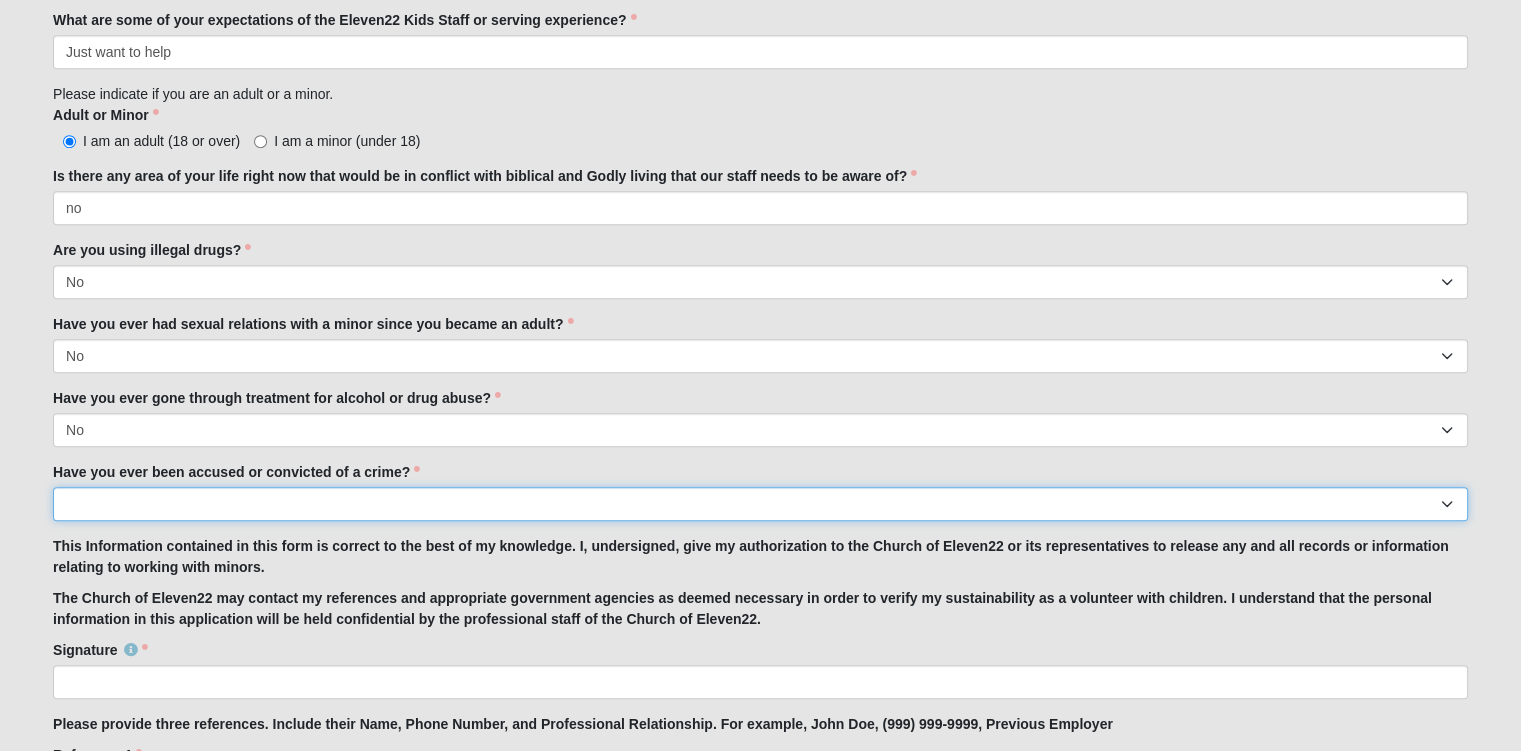 click on "Yes
No" at bounding box center [760, 504] 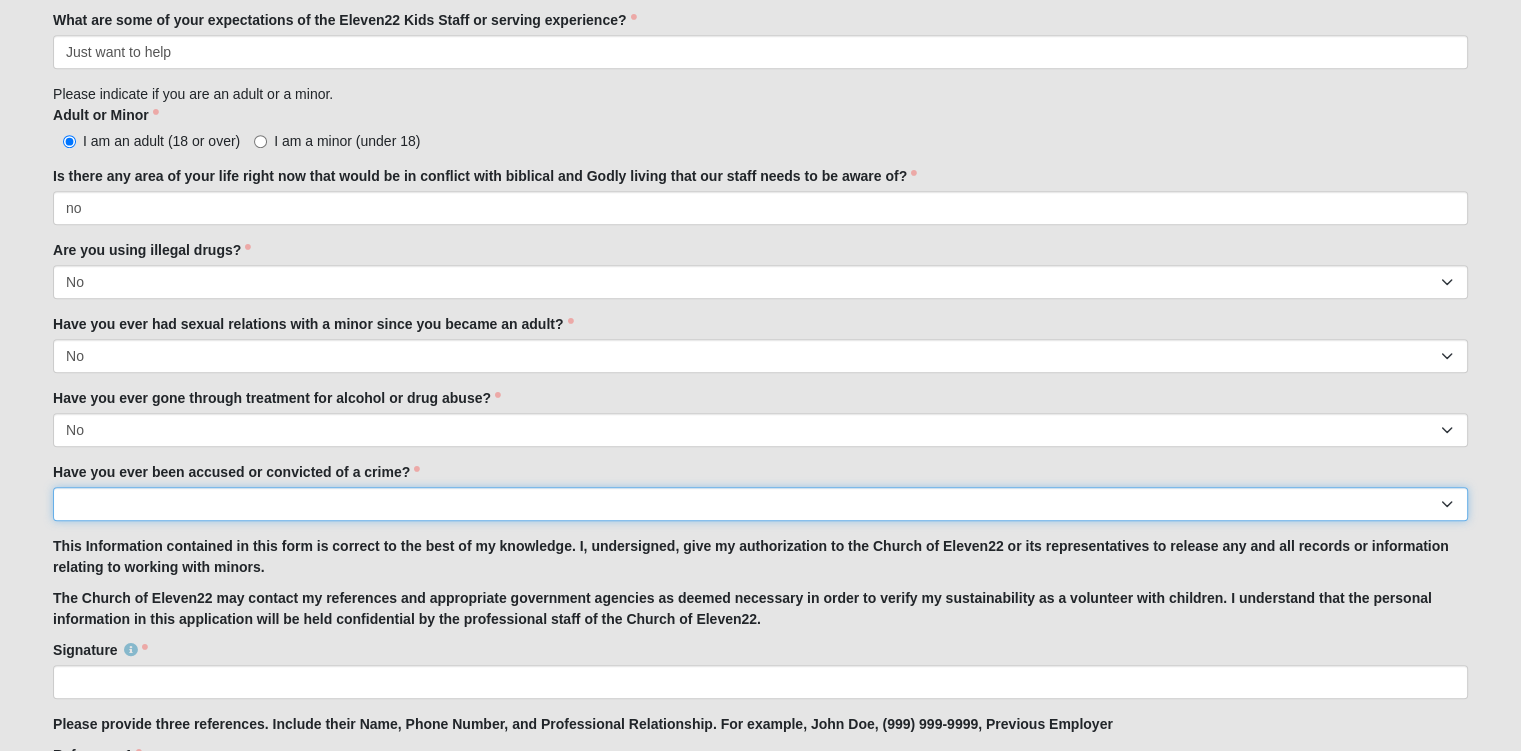 select on "No" 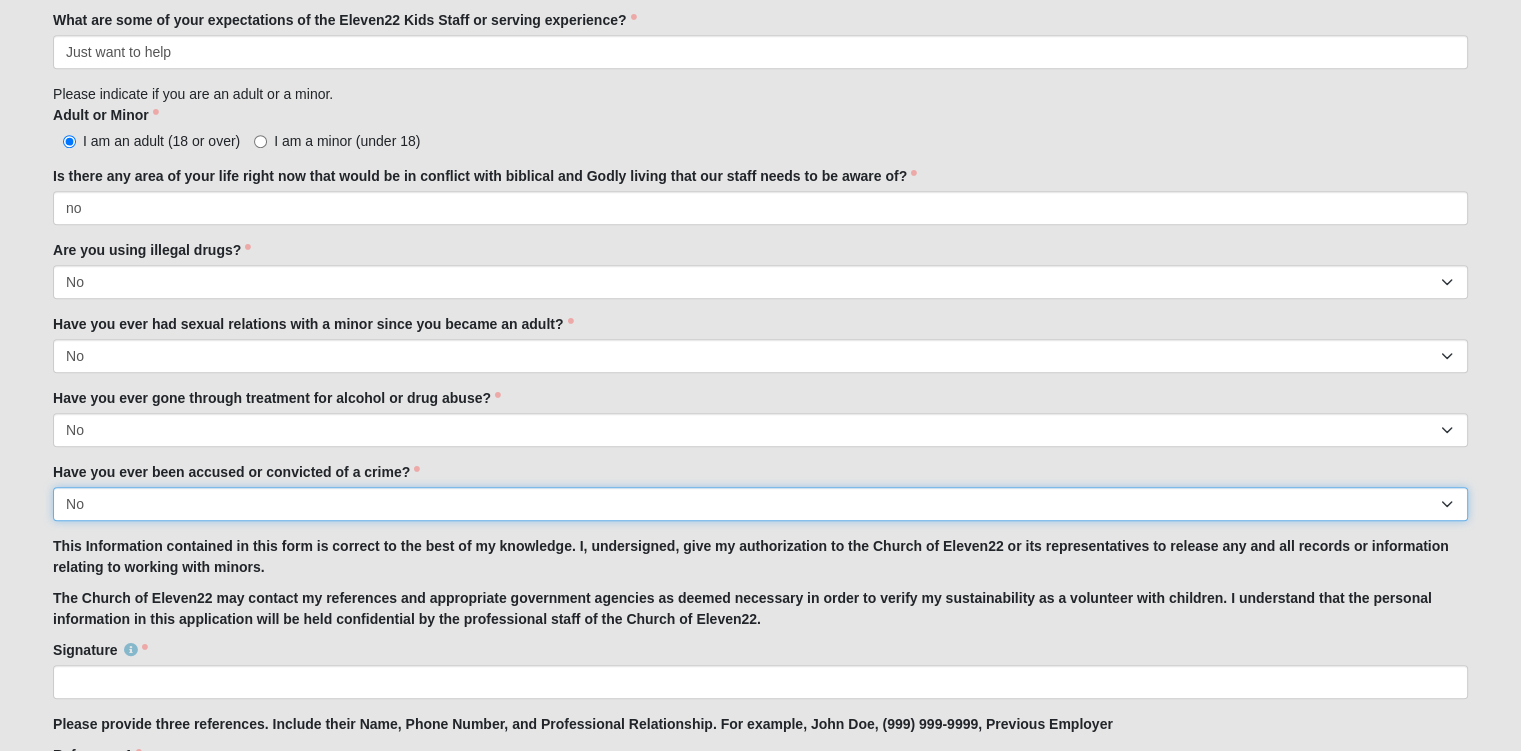 click on "Yes
No" at bounding box center (760, 504) 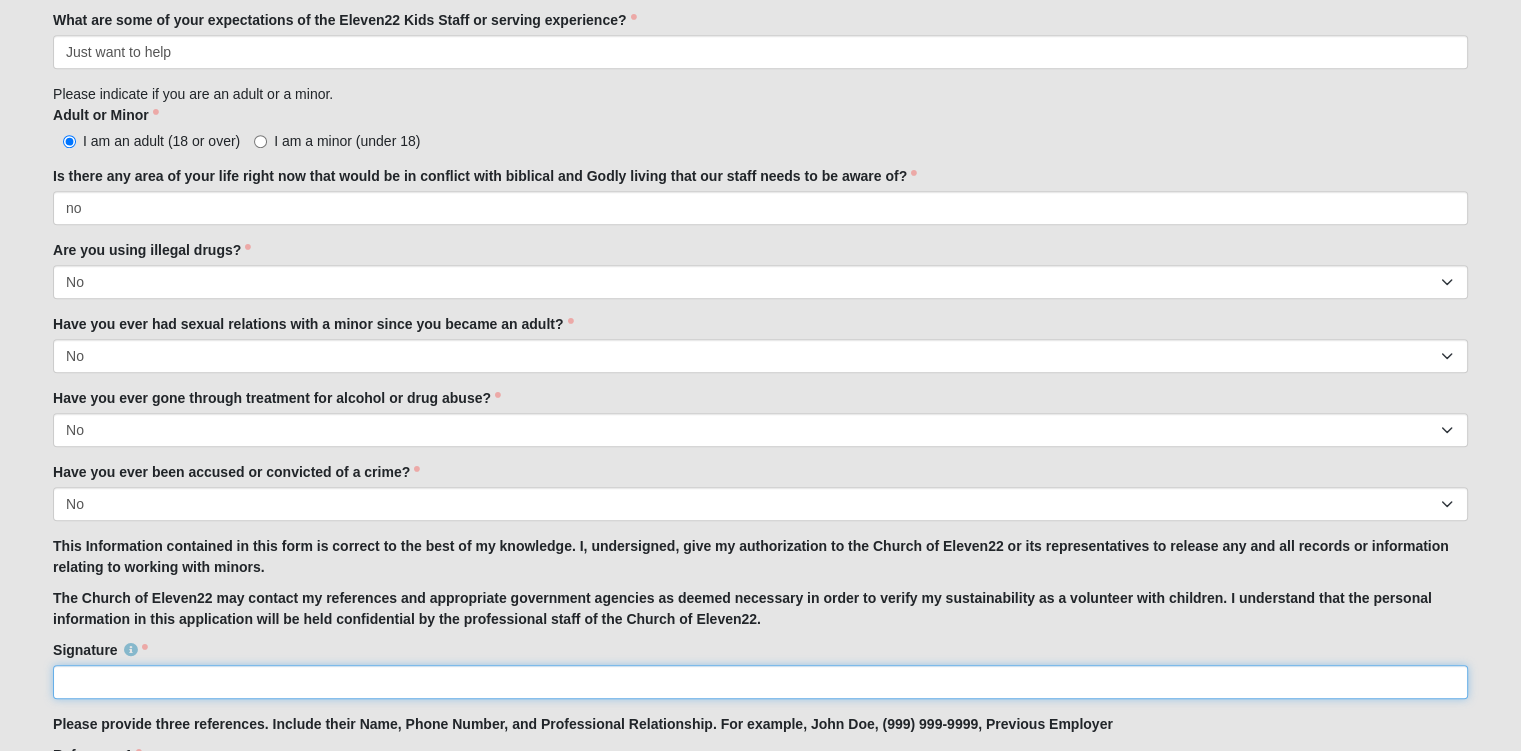 click on "Signature" at bounding box center [760, 682] 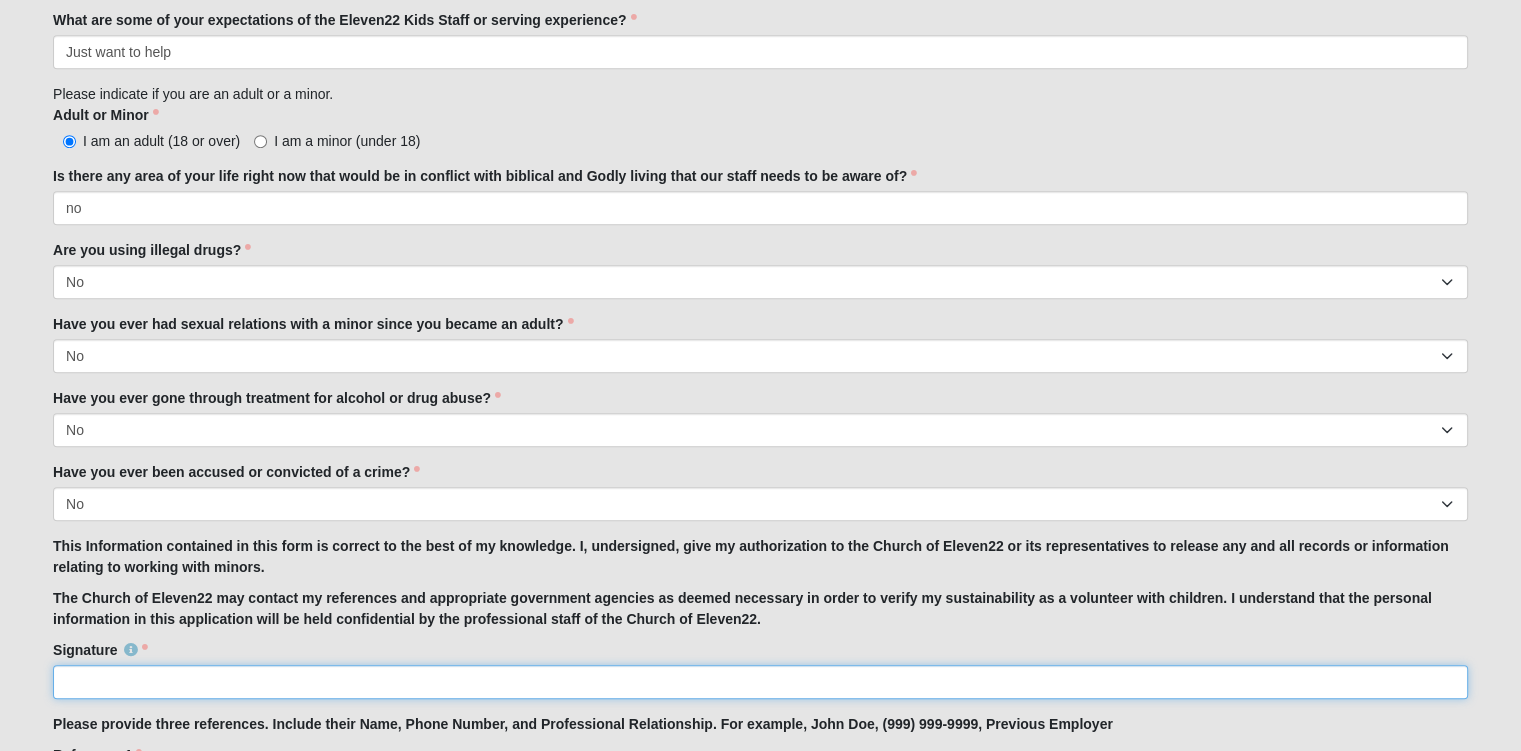 type on "[FIRST] [LAST]" 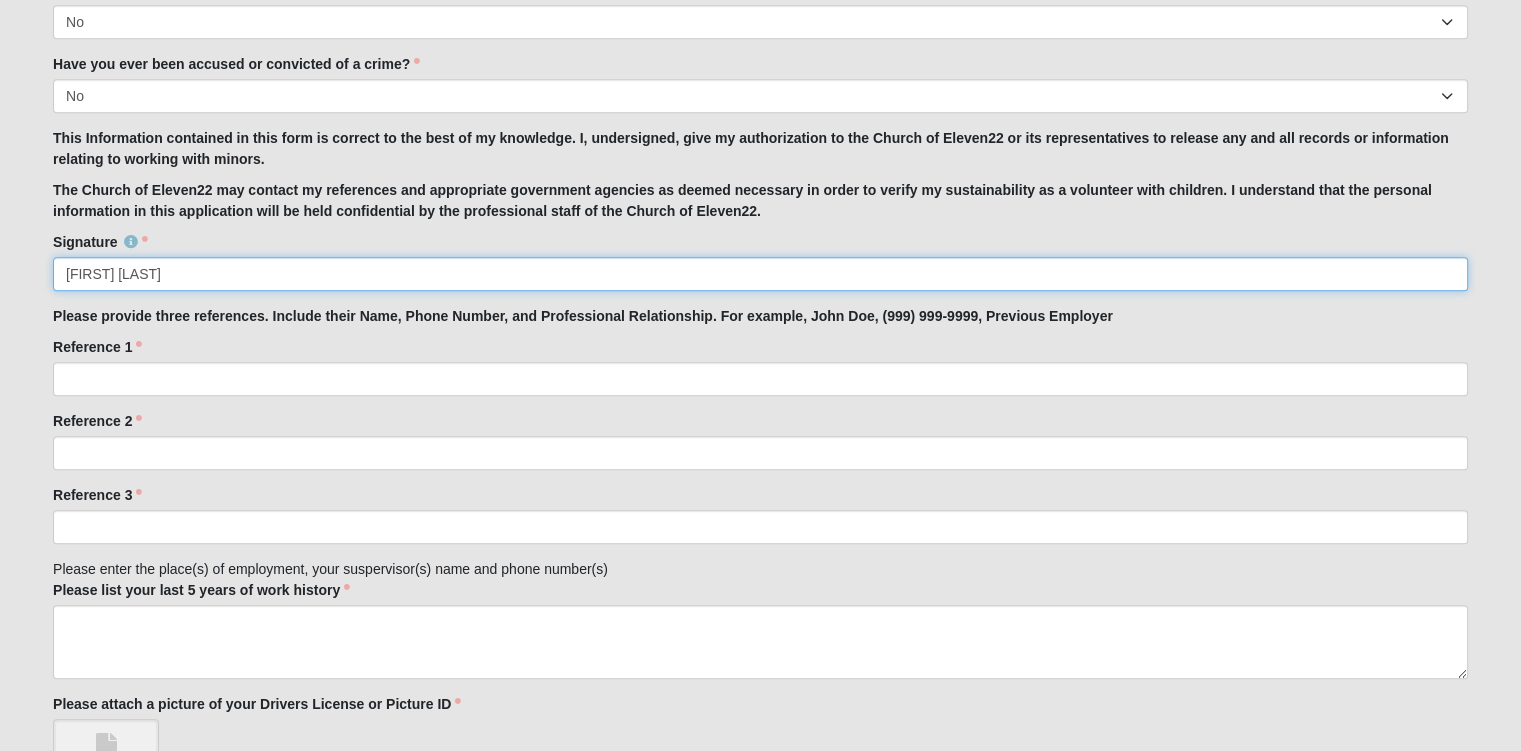 scroll, scrollTop: 2004, scrollLeft: 0, axis: vertical 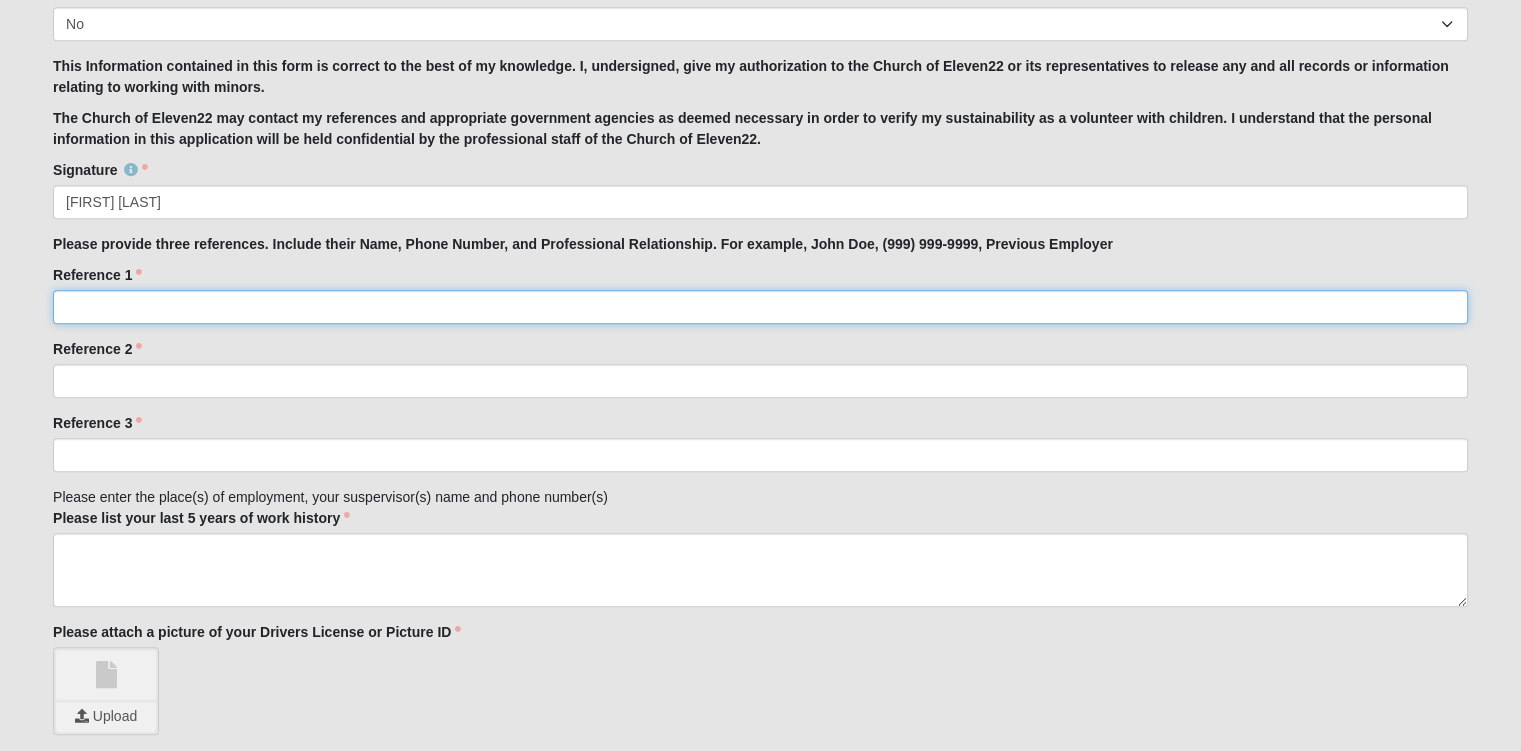 click on "Reference 1" at bounding box center [760, 307] 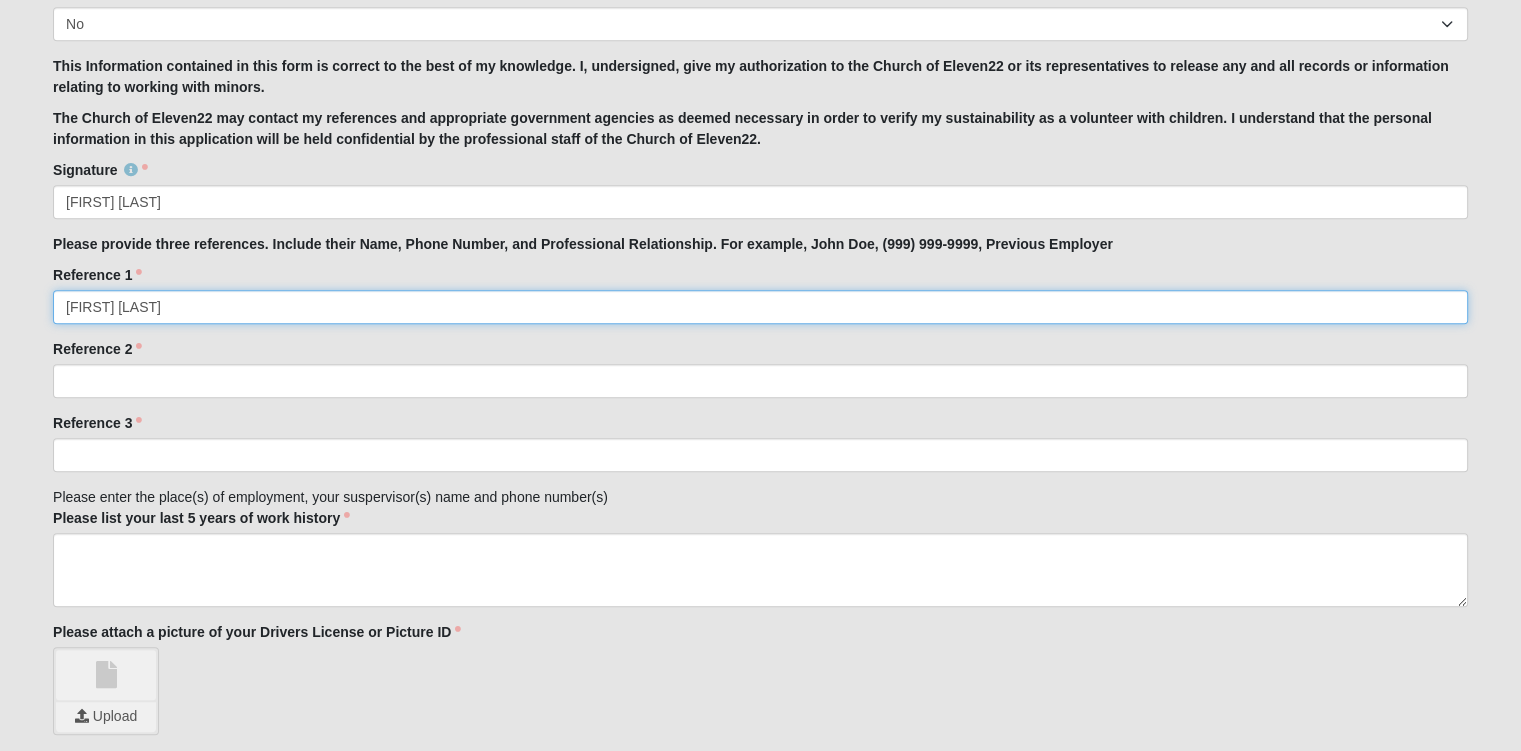 type on "[FIRST] [LAST]" 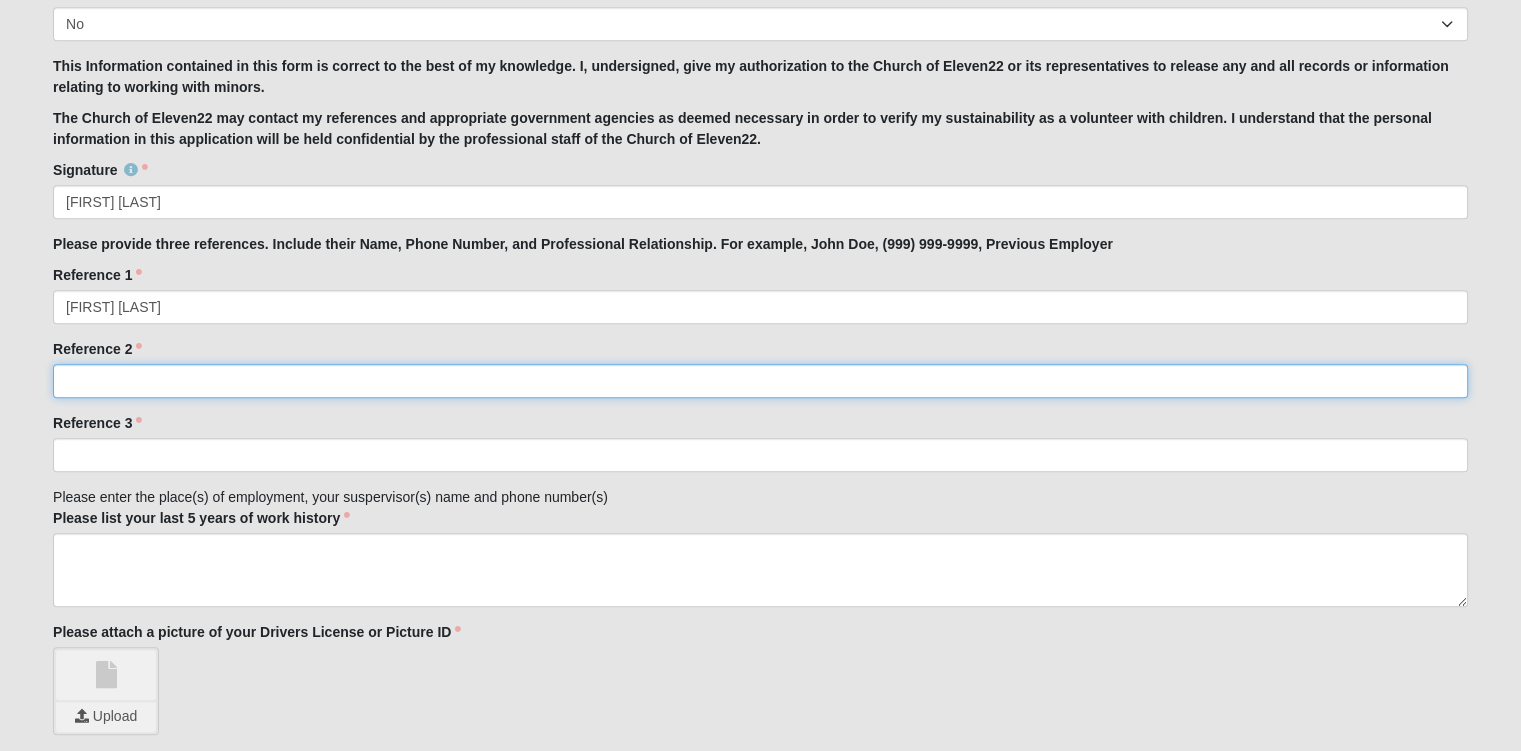 click on "Reference 2" at bounding box center [760, 381] 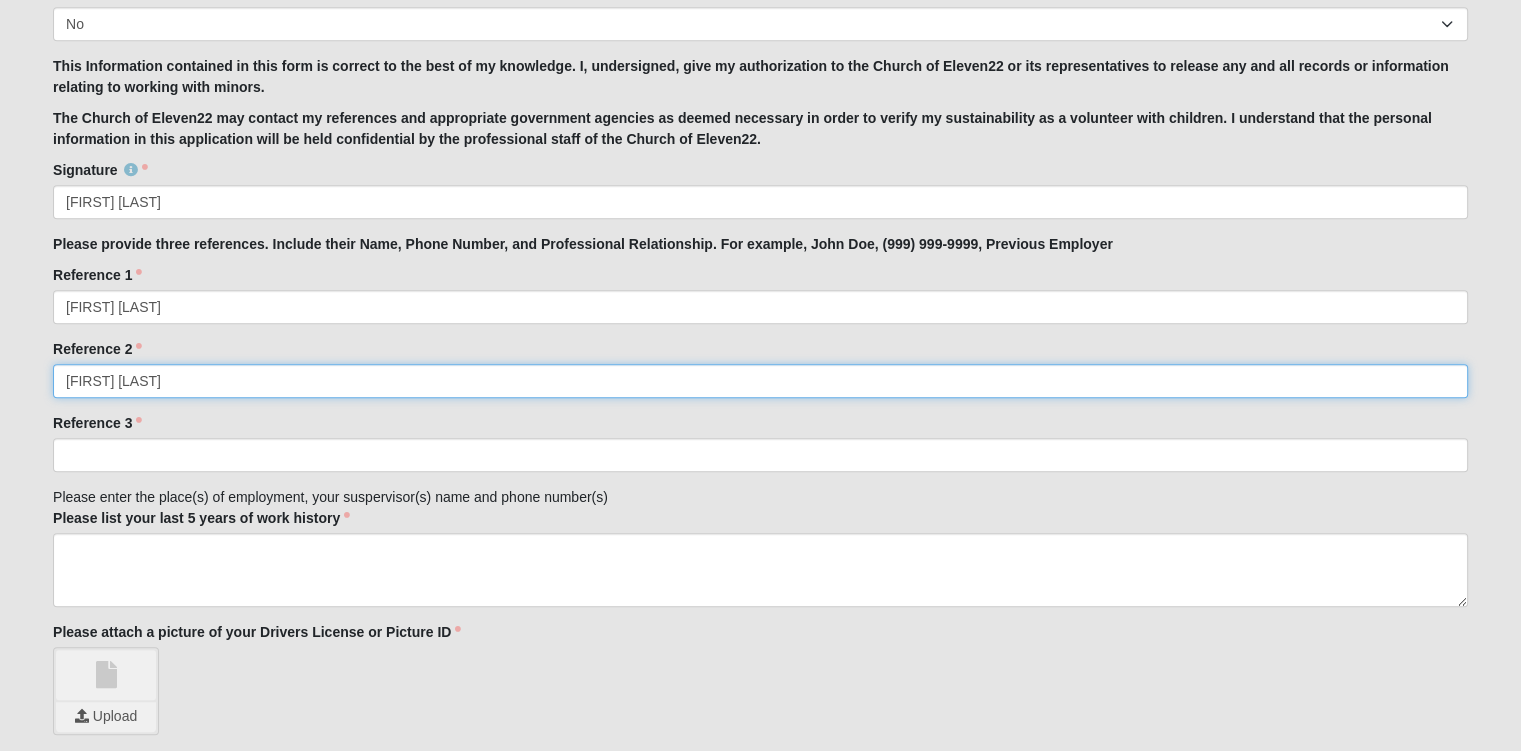 type on "[FIRST] [LAST]" 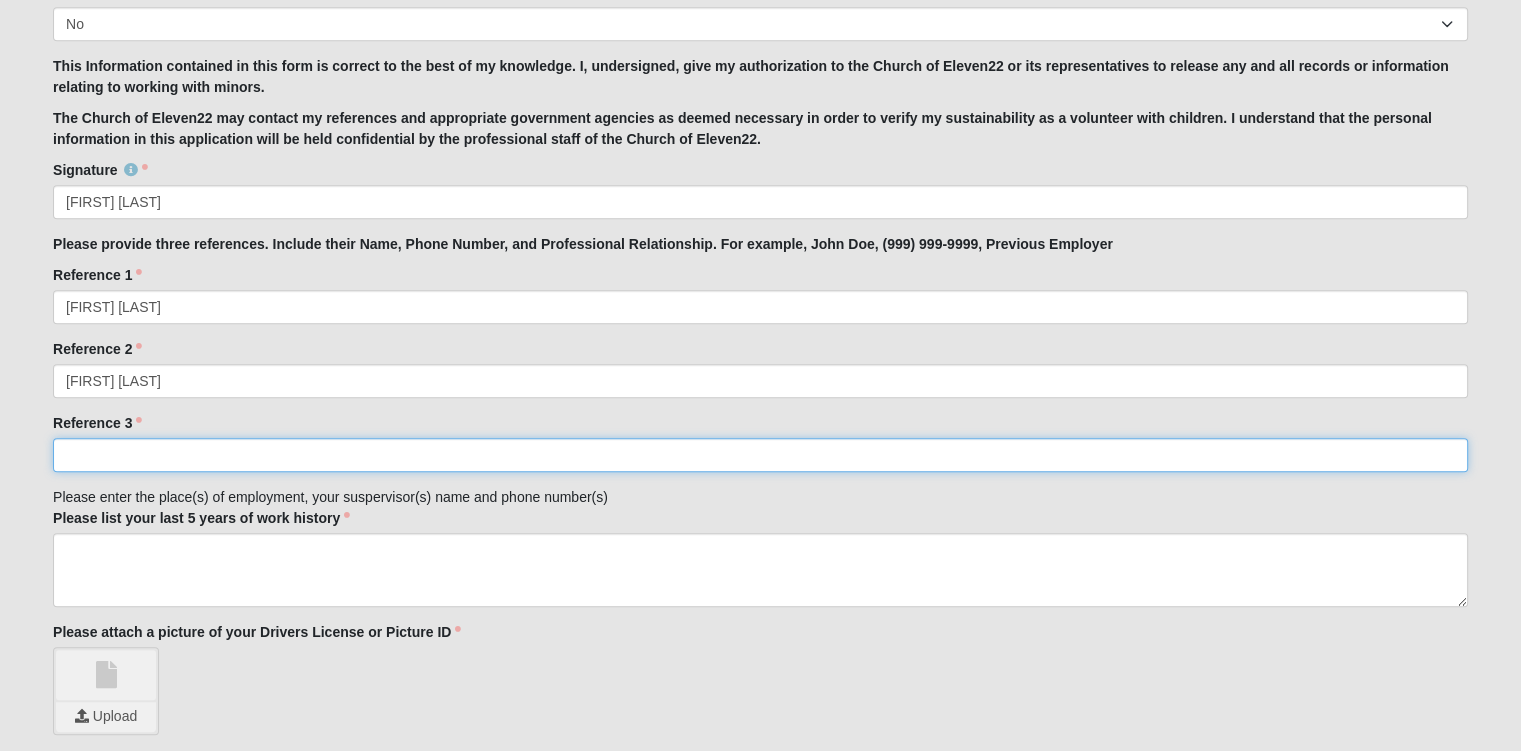 click on "Reference 3" at bounding box center (760, 455) 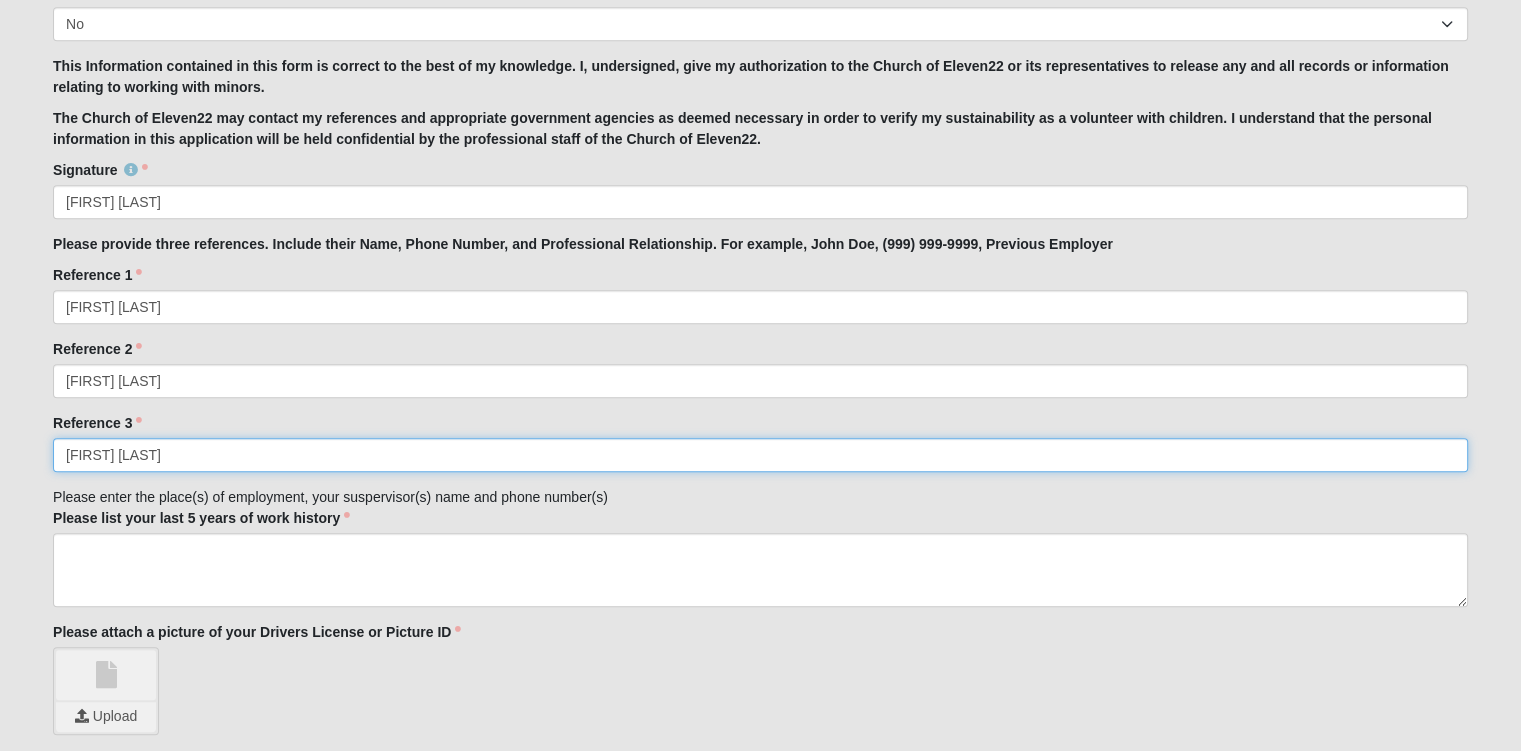 type on "[FIRST] [LAST]" 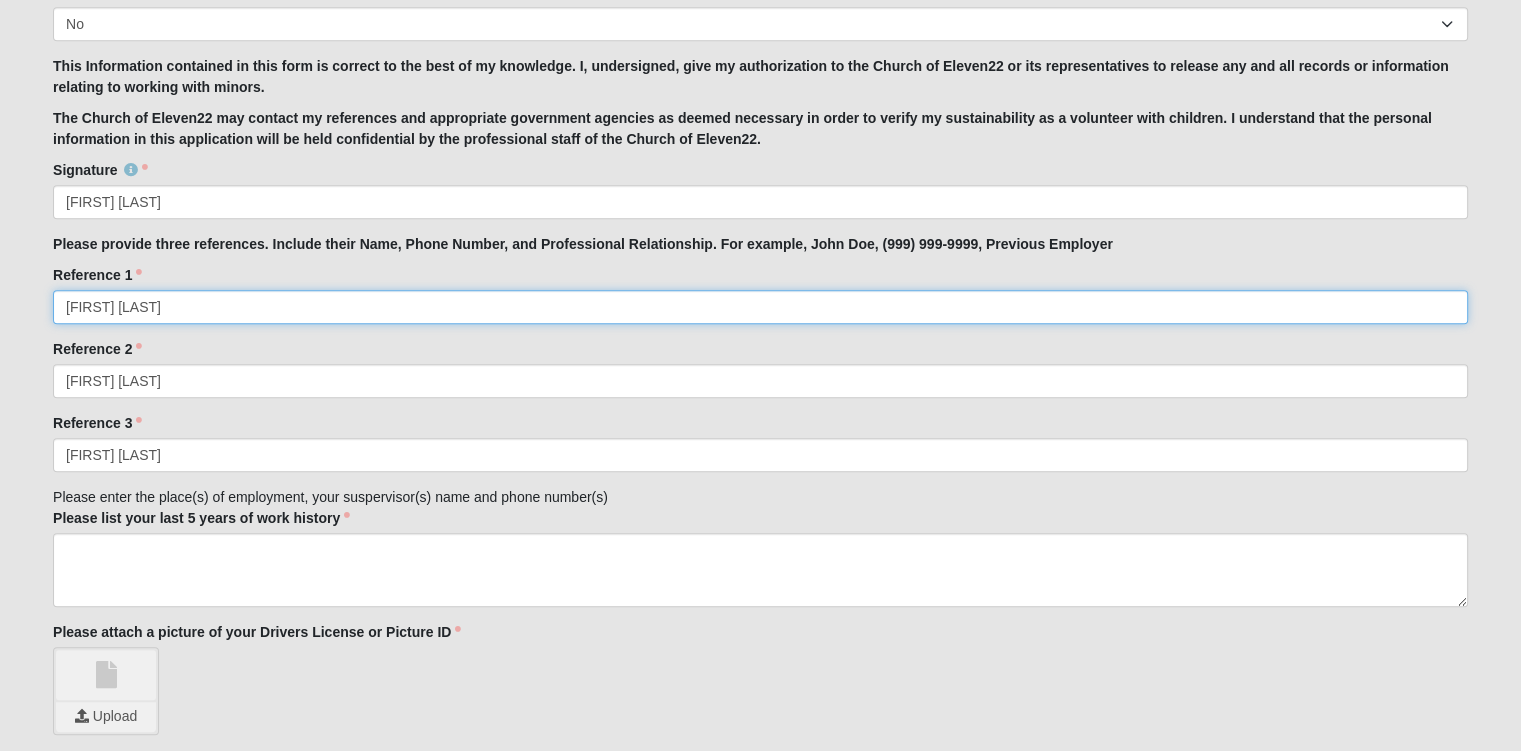 click on "[FIRST] [LAST]" at bounding box center [760, 307] 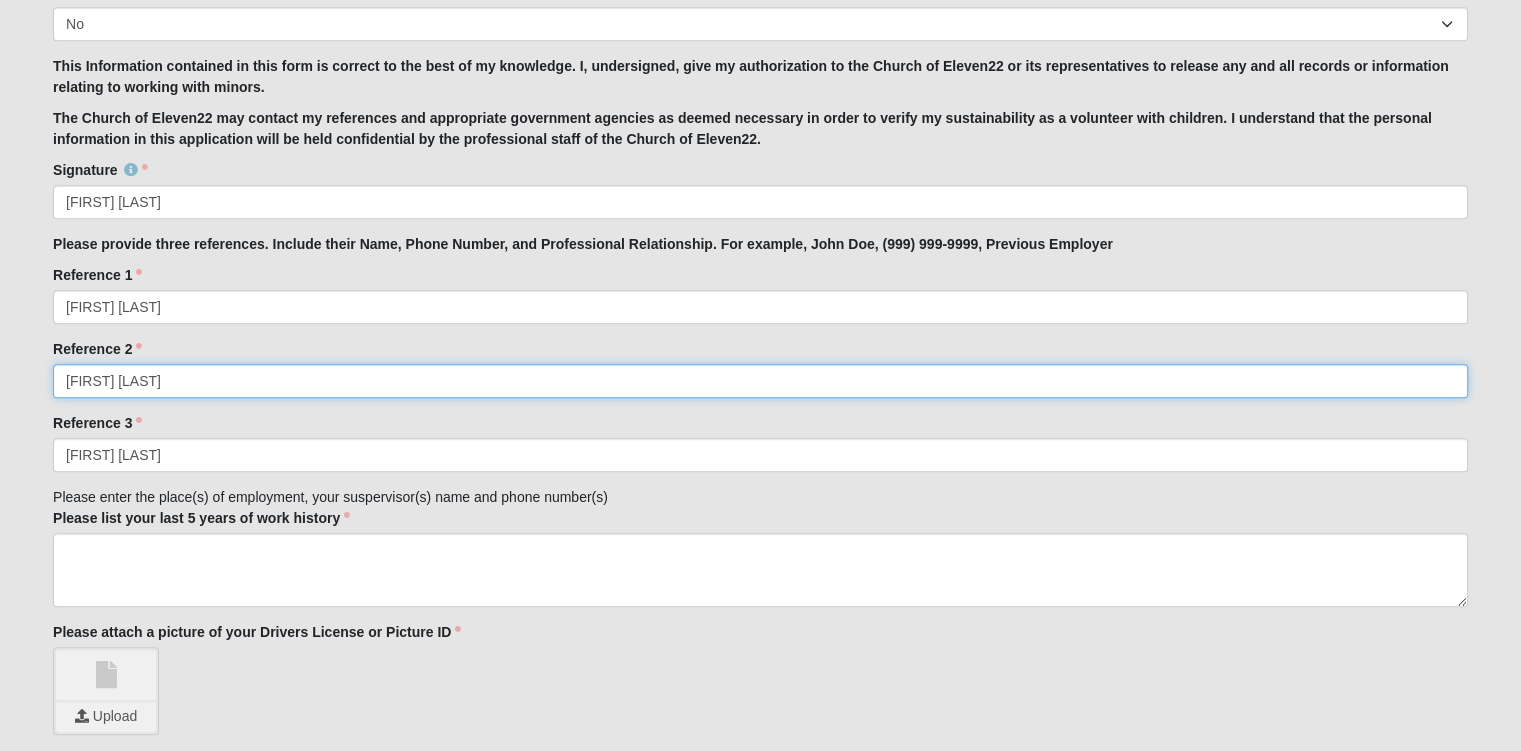 click on "[FIRST] [LAST]" at bounding box center [760, 381] 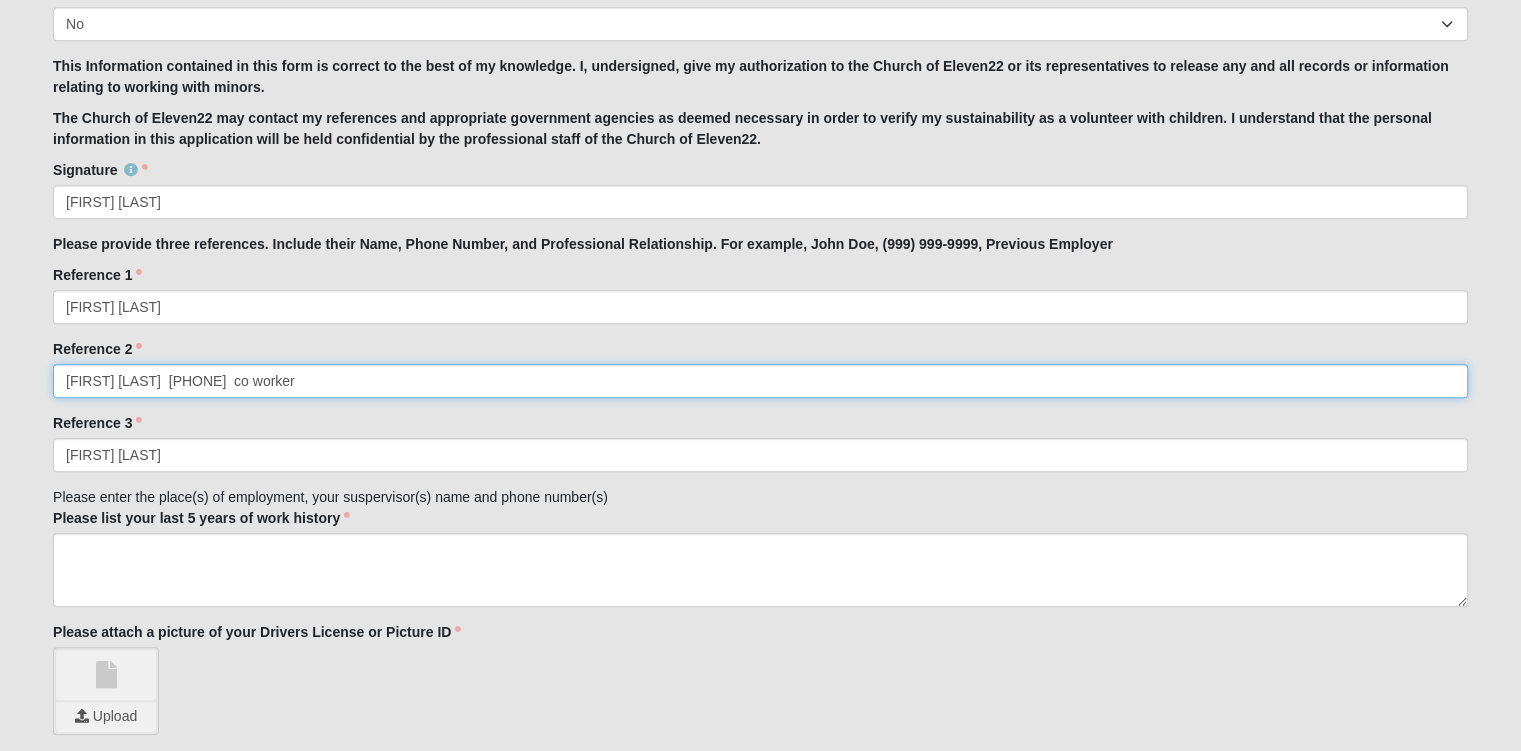 drag, startPoint x: 235, startPoint y: 378, endPoint x: 381, endPoint y: 380, distance: 146.0137 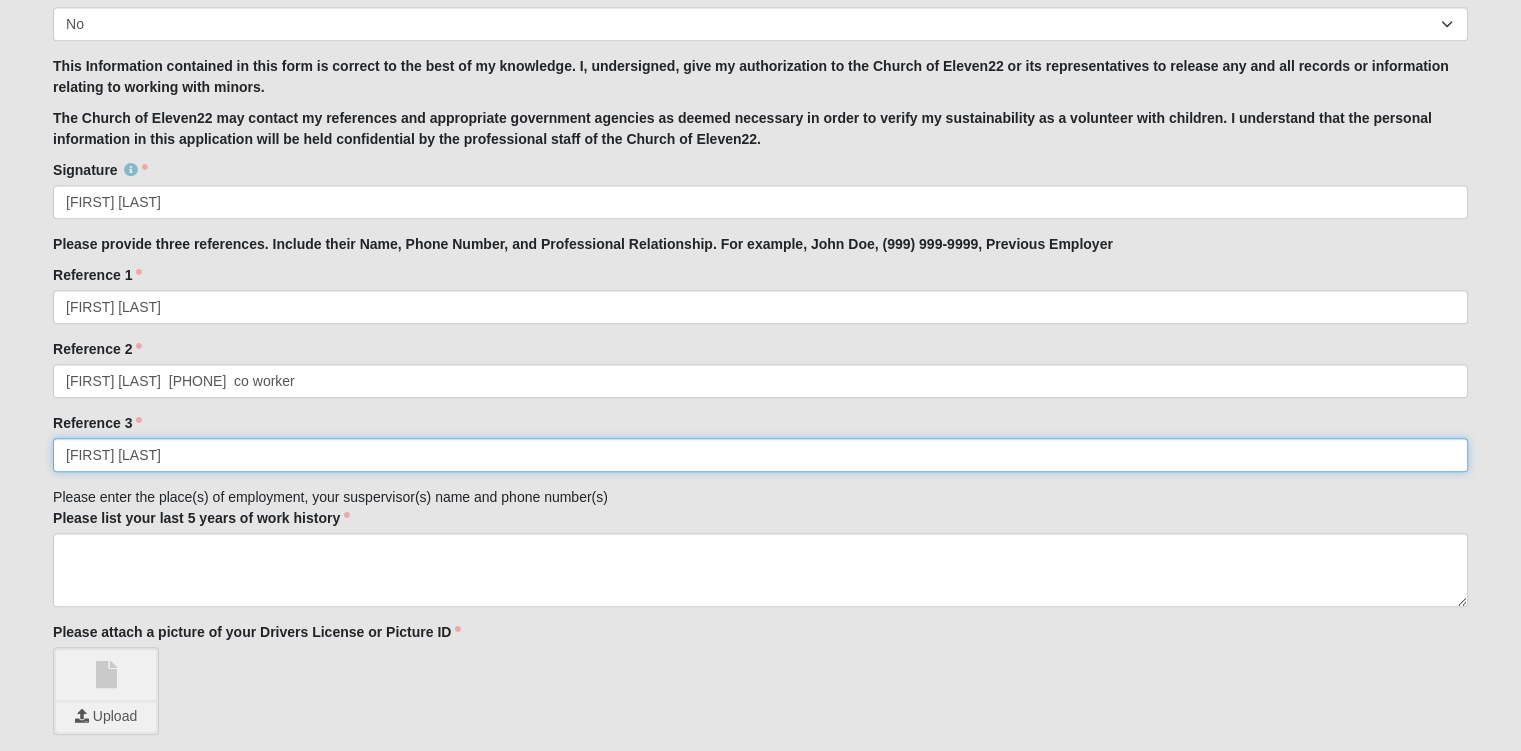 click on "[FIRST] [LAST]" at bounding box center (760, 455) 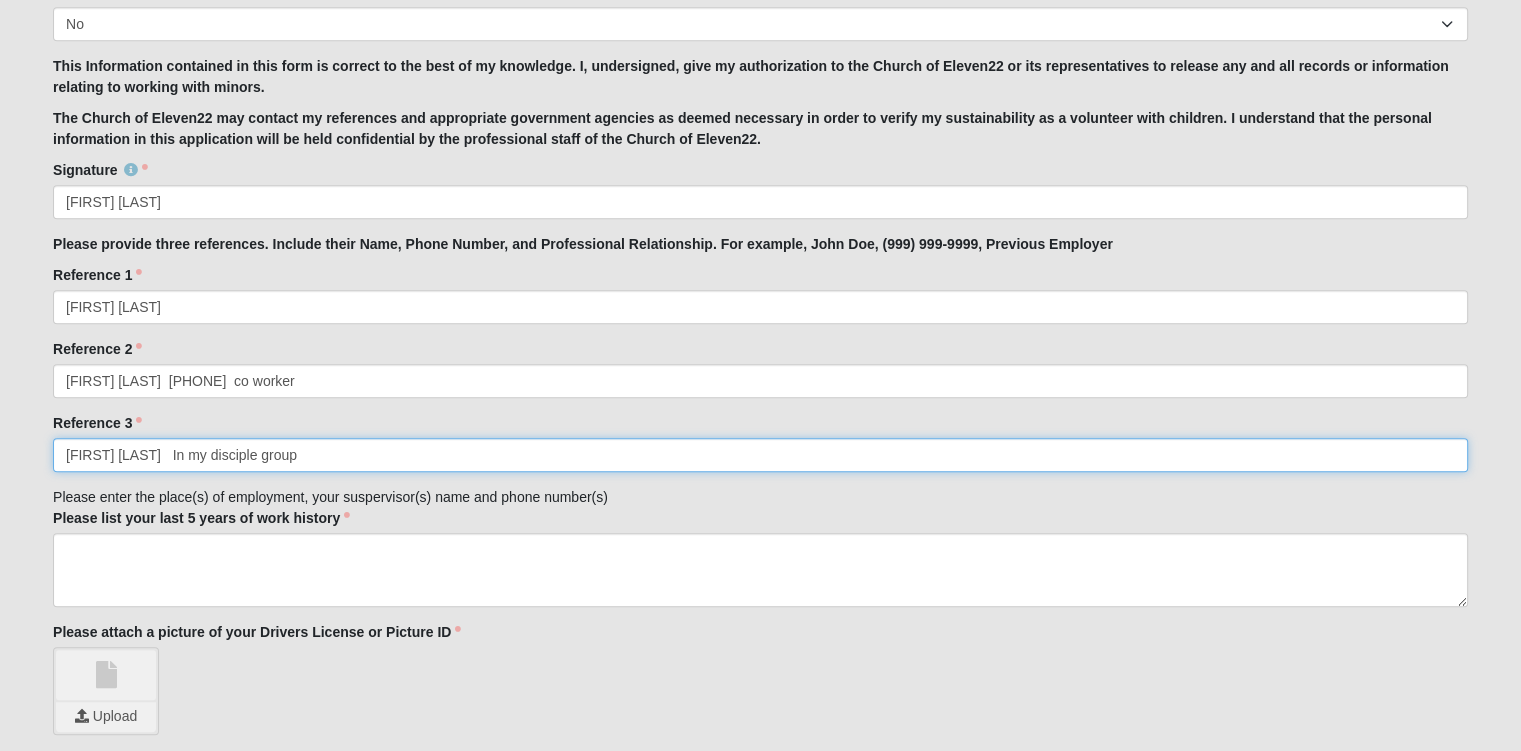 type on "[FIRST] [LAST]   In my disciple group" 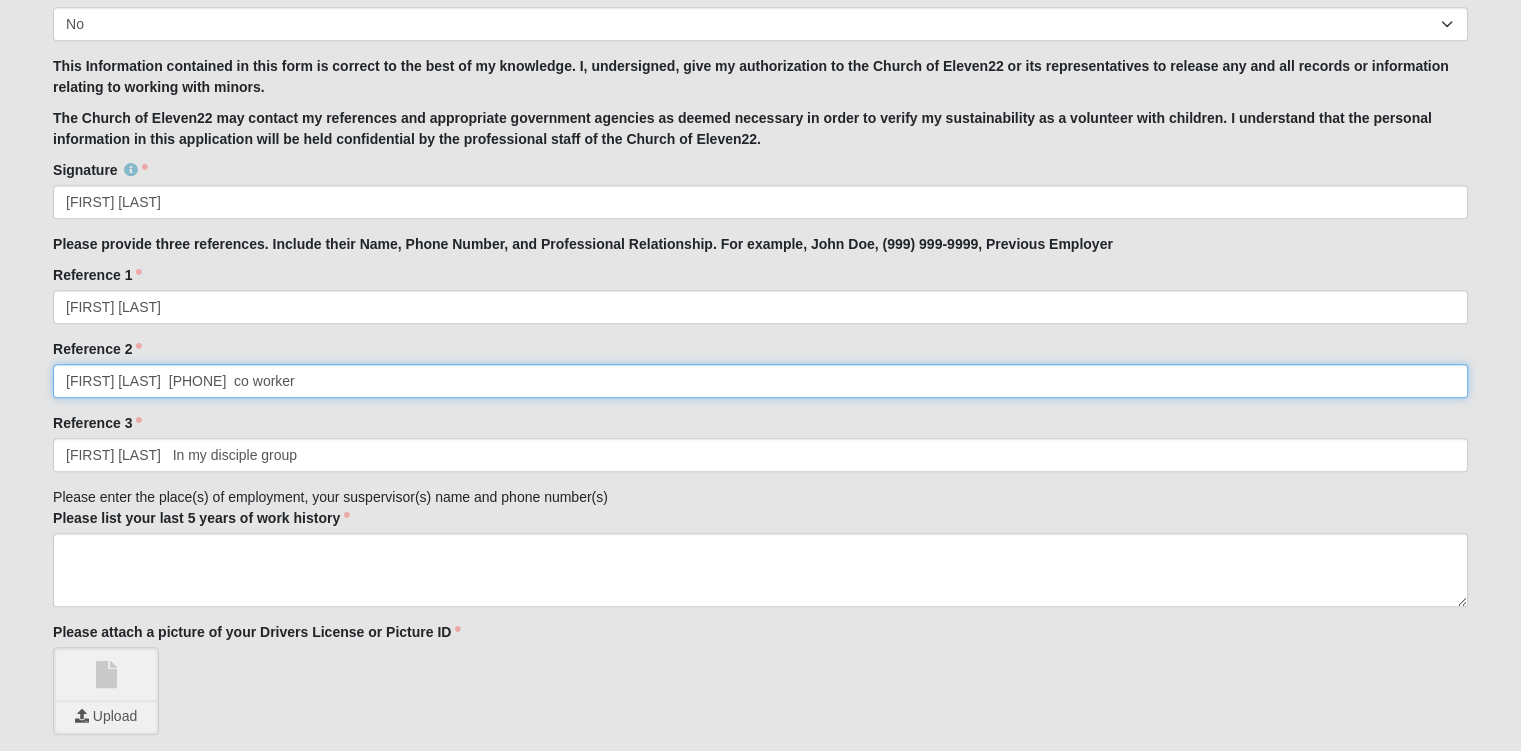 drag, startPoint x: 232, startPoint y: 377, endPoint x: 422, endPoint y: 371, distance: 190.09471 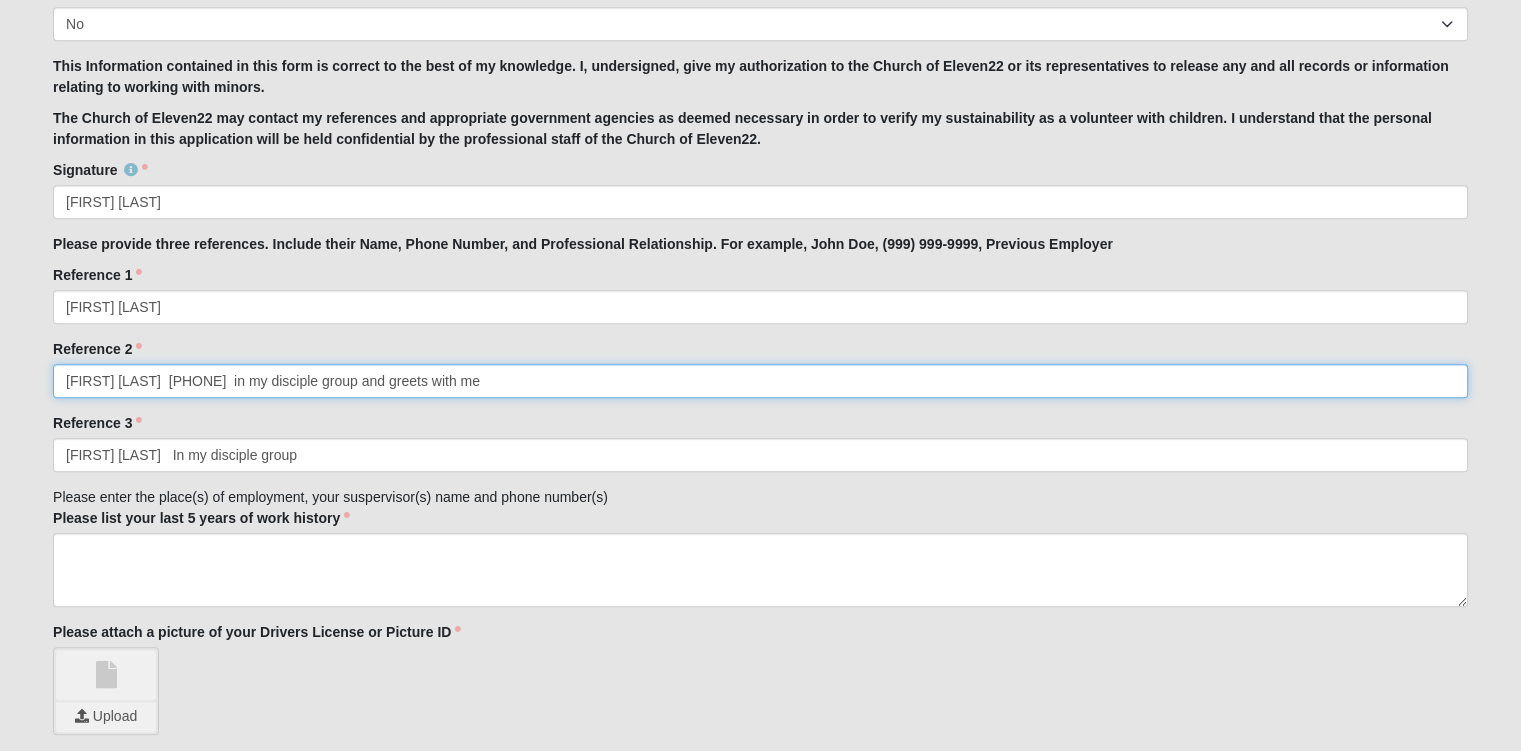 type on "[FIRST] [LAST]  [PHONE]  in my disciple group and greets with me" 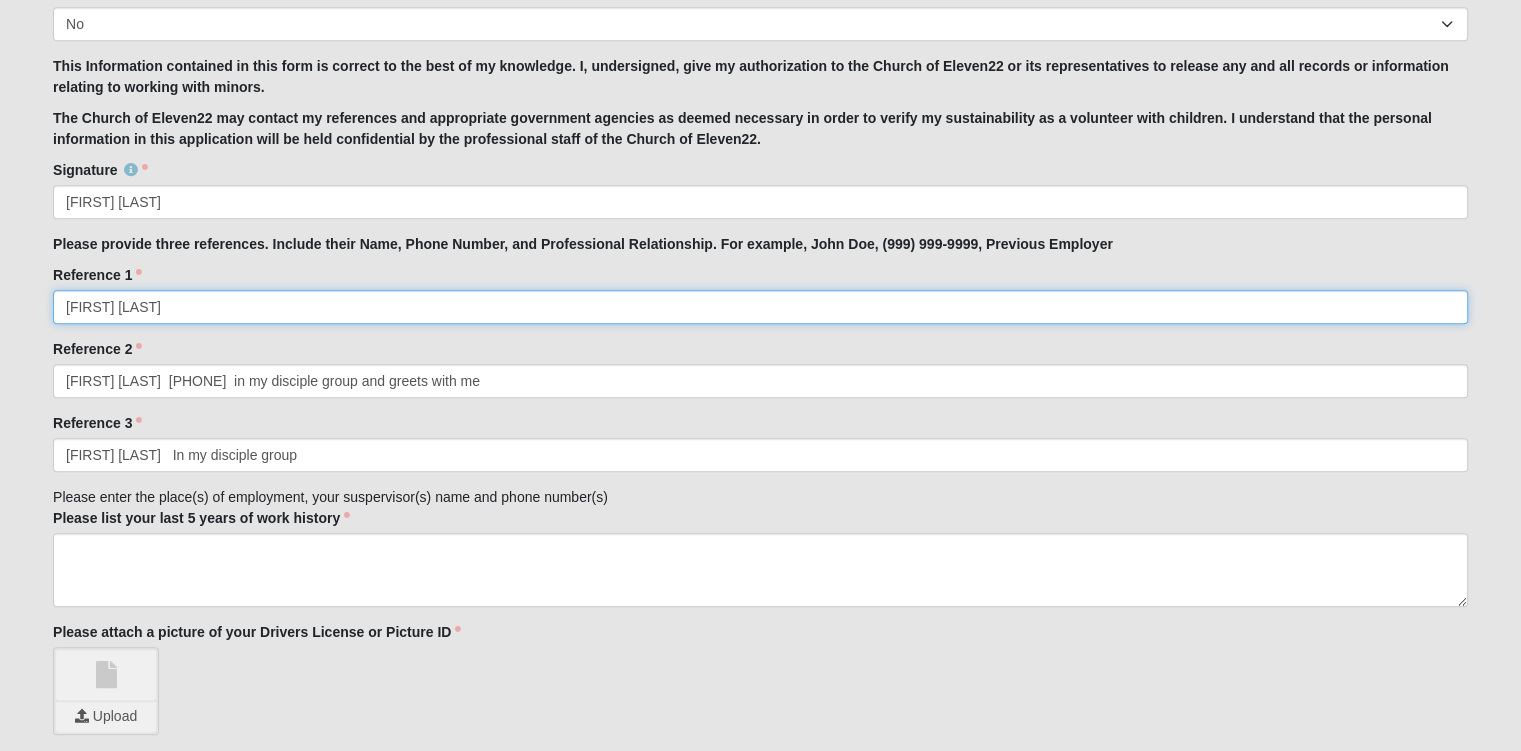 click on "[FIRST] [LAST]" at bounding box center [760, 307] 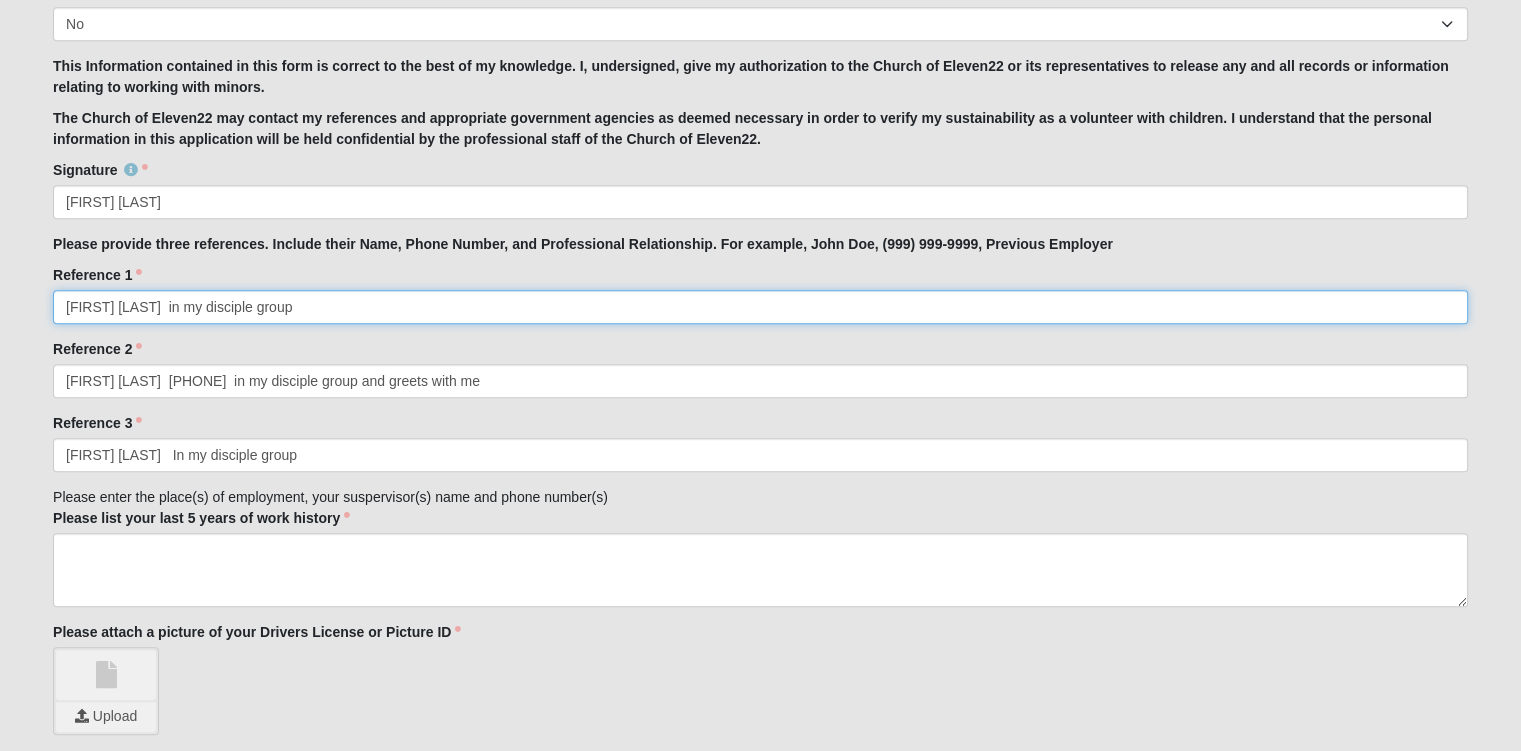 click on "[FIRST] [LAST]  in my disciple group" at bounding box center [760, 307] 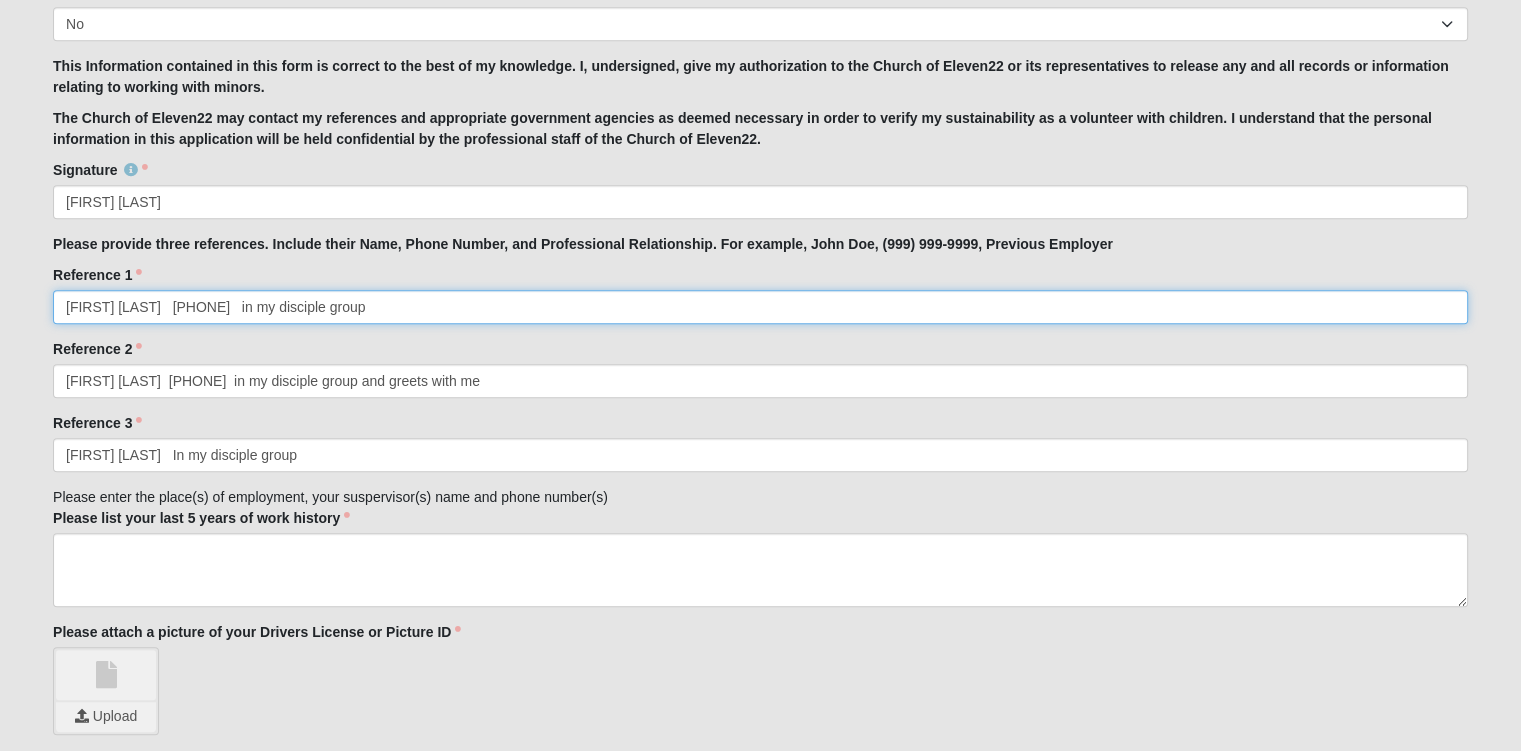 click on "[FIRST] [LAST]   [PHONE]   in my disciple group" at bounding box center (760, 307) 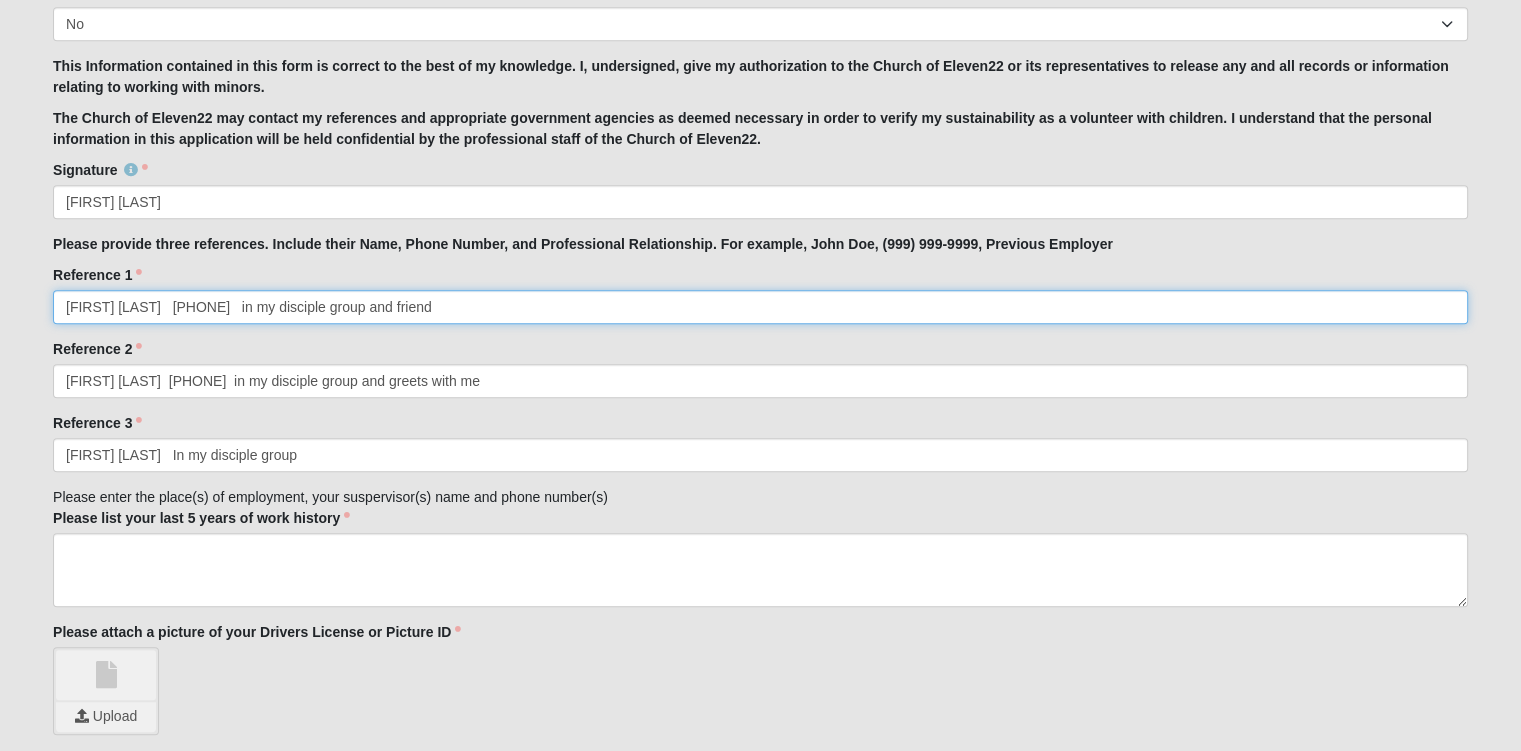type on "[FIRST] [LAST]   [PHONE]   in my disciple group and friend" 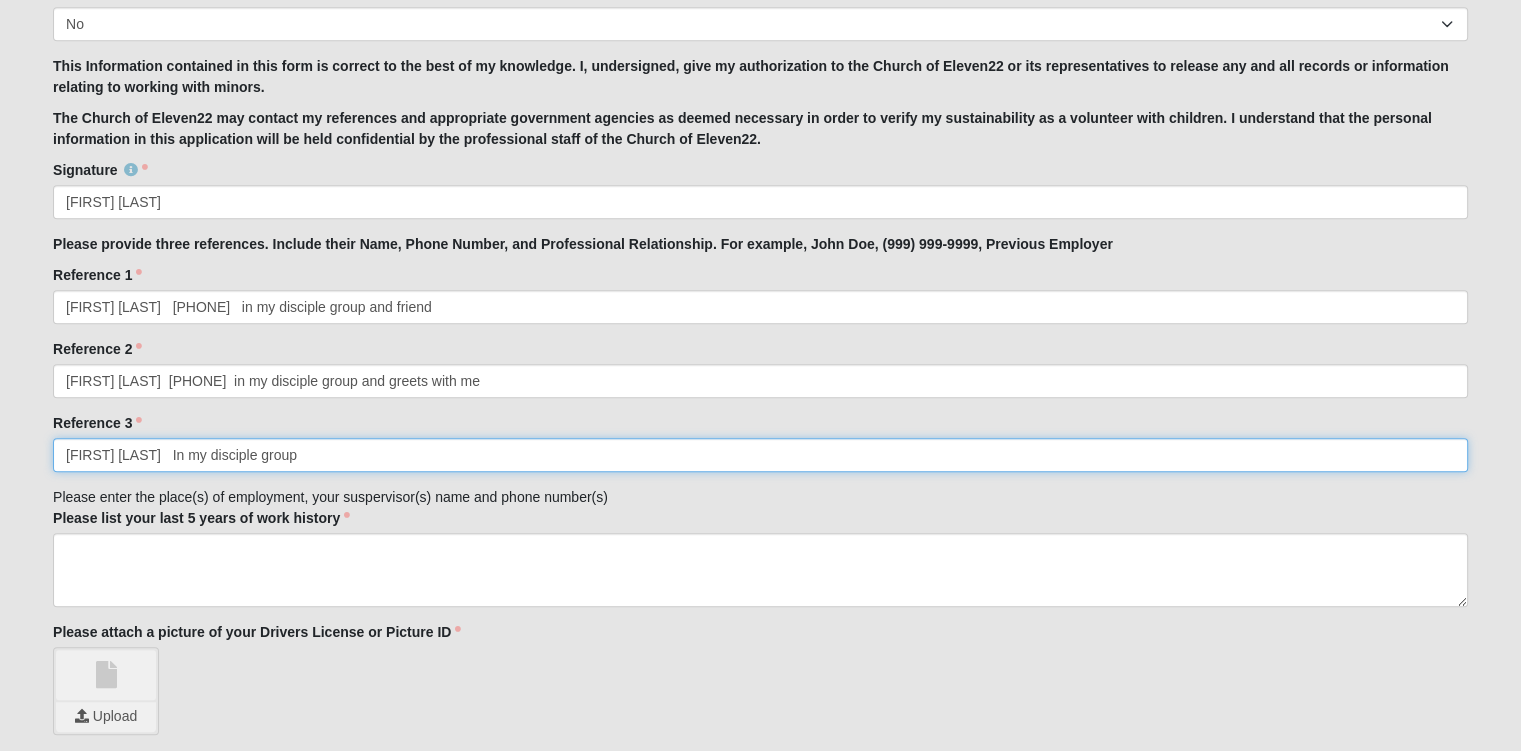 click on "[FIRST] [LAST]   In my disciple group" at bounding box center (760, 455) 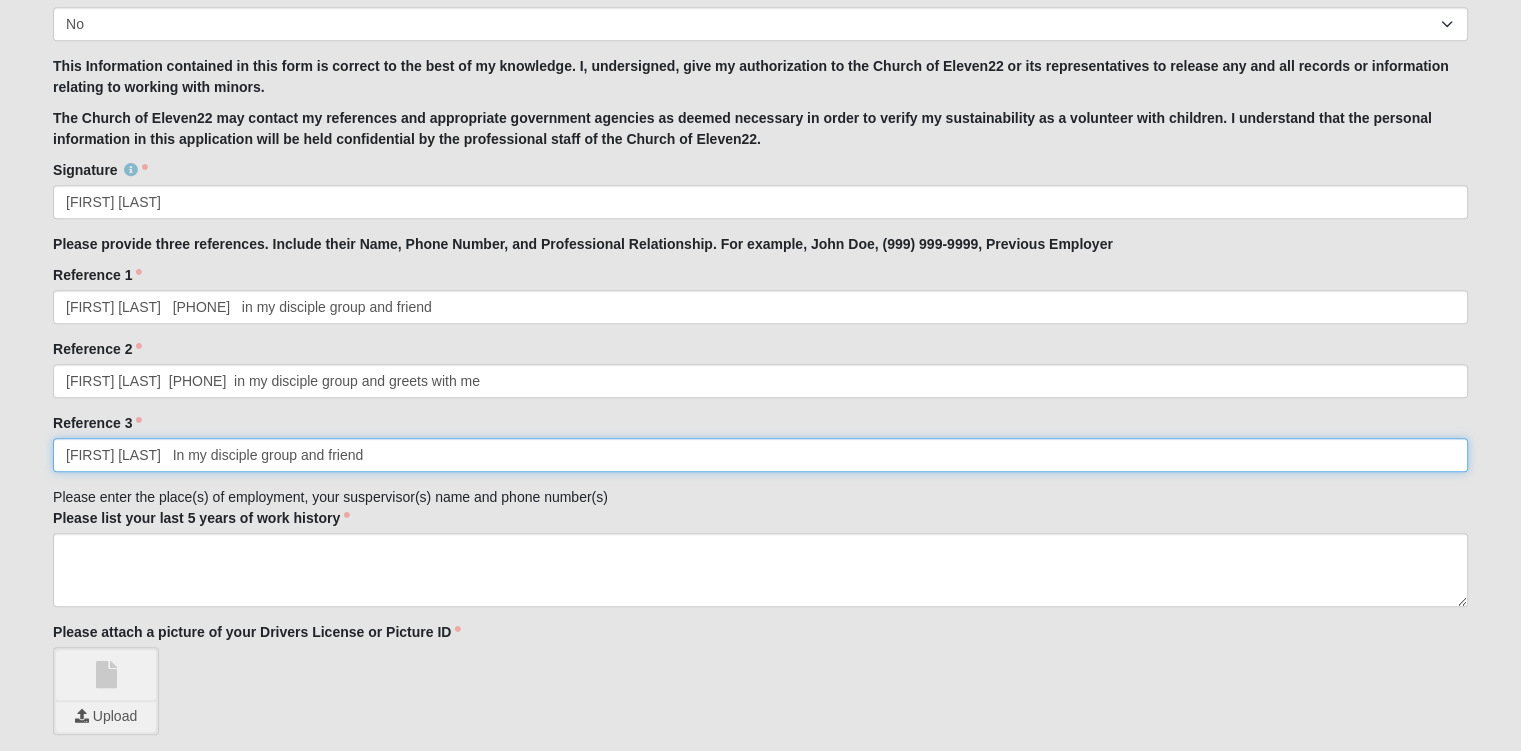 click on "[FIRST] [LAST]   In my disciple group and friend" at bounding box center (760, 455) 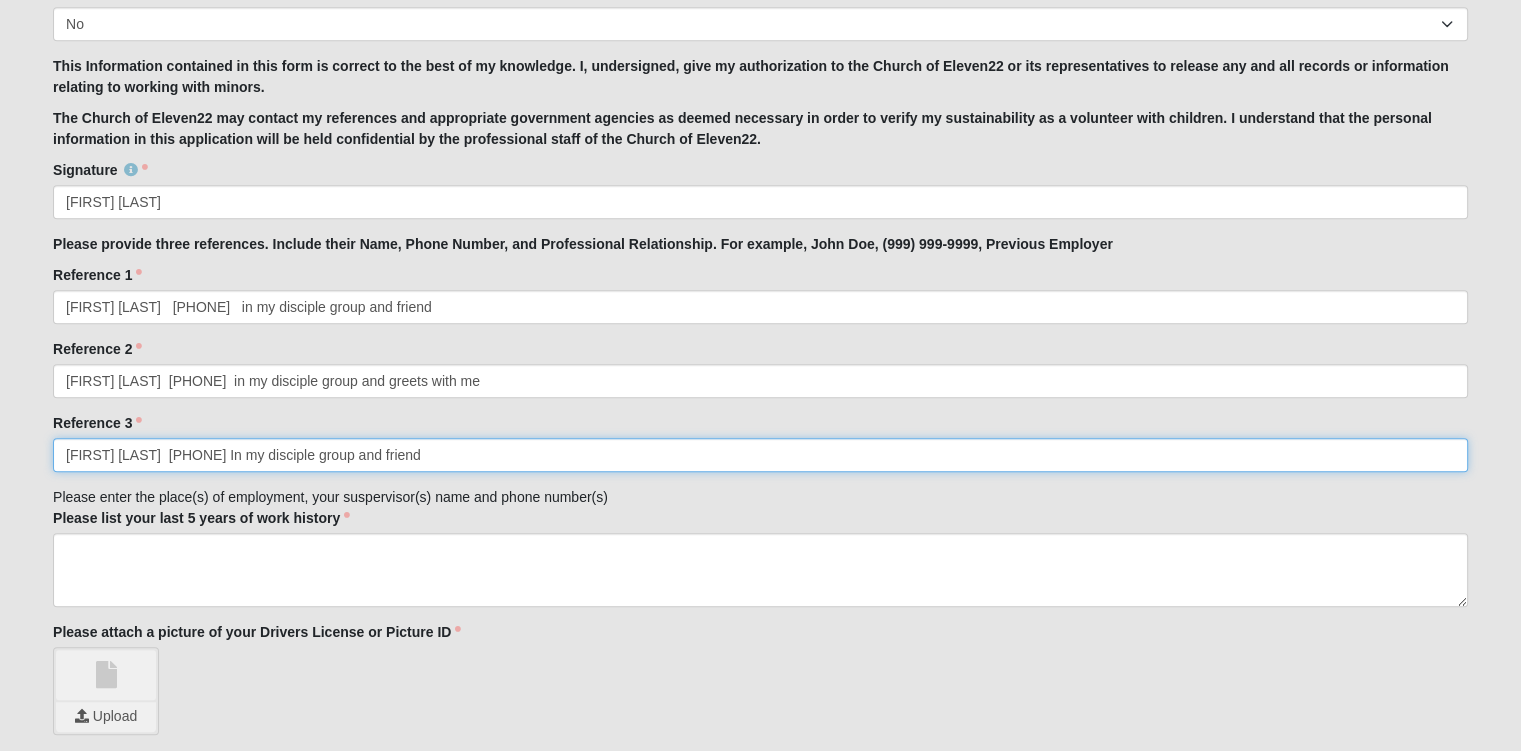type on "[FIRST] [LAST]  [PHONE] In my disciple group and friend" 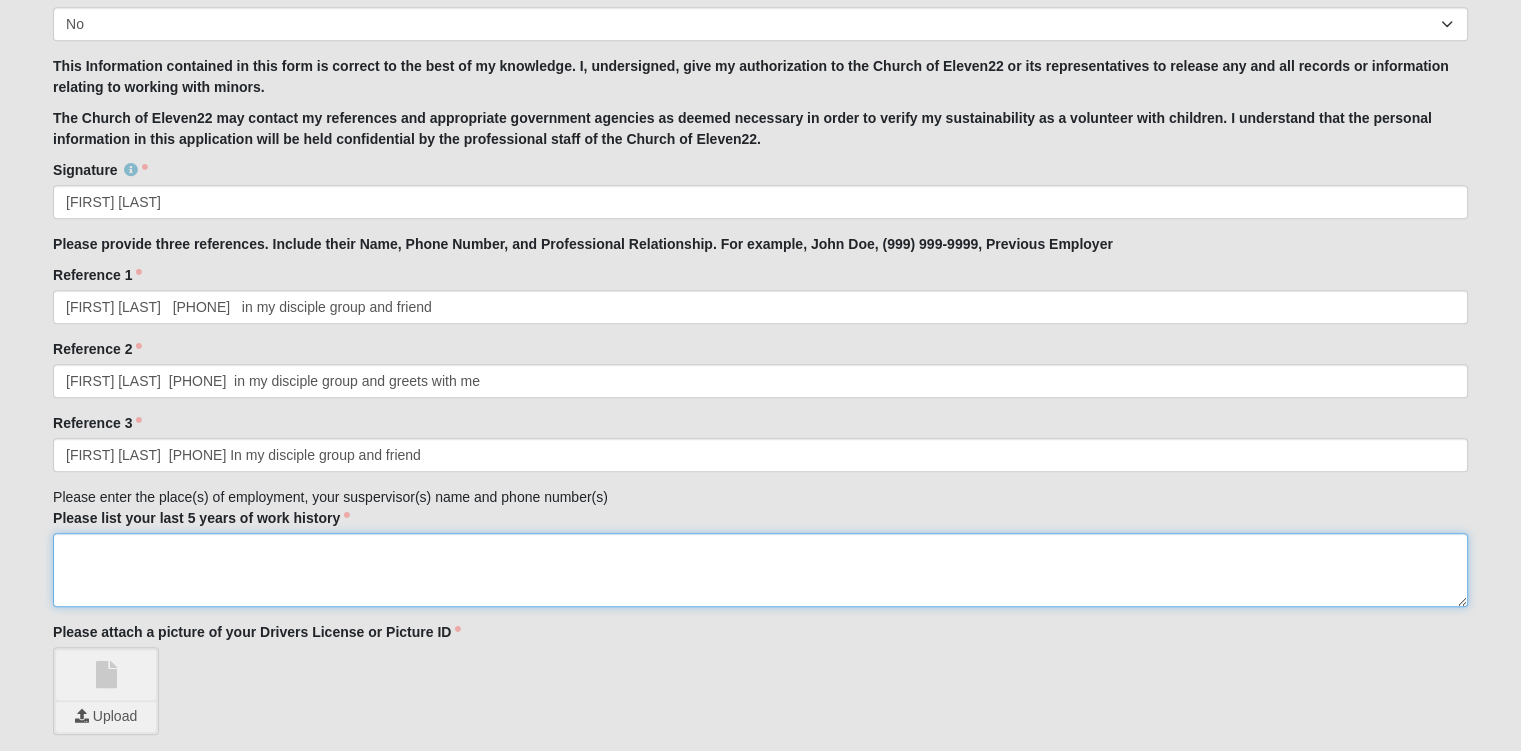 click on "Please list your last 5 years of work history" at bounding box center (760, 570) 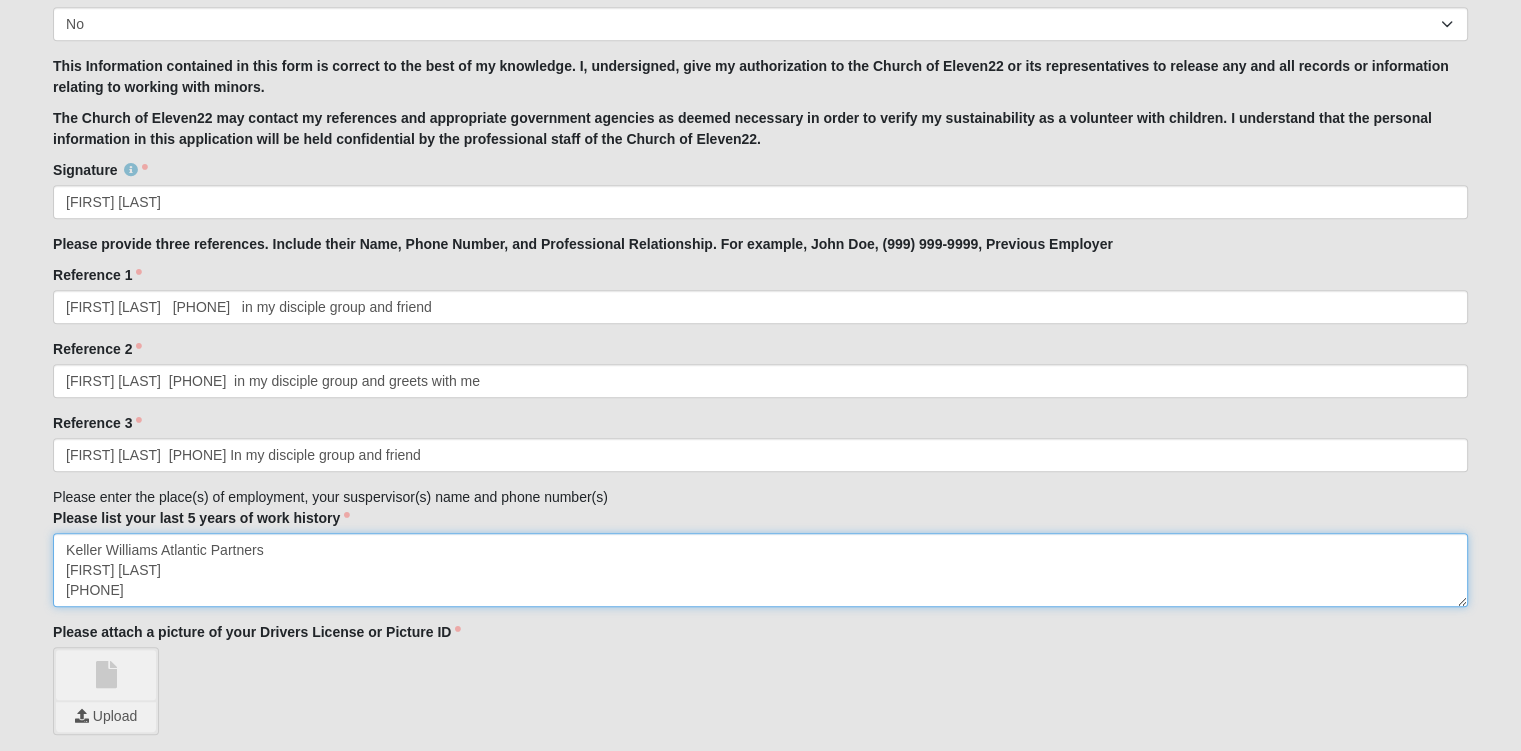 click on "Keller Williams Atlantic Partners
[FIRST] [LAST]
[PHONE]" at bounding box center [760, 570] 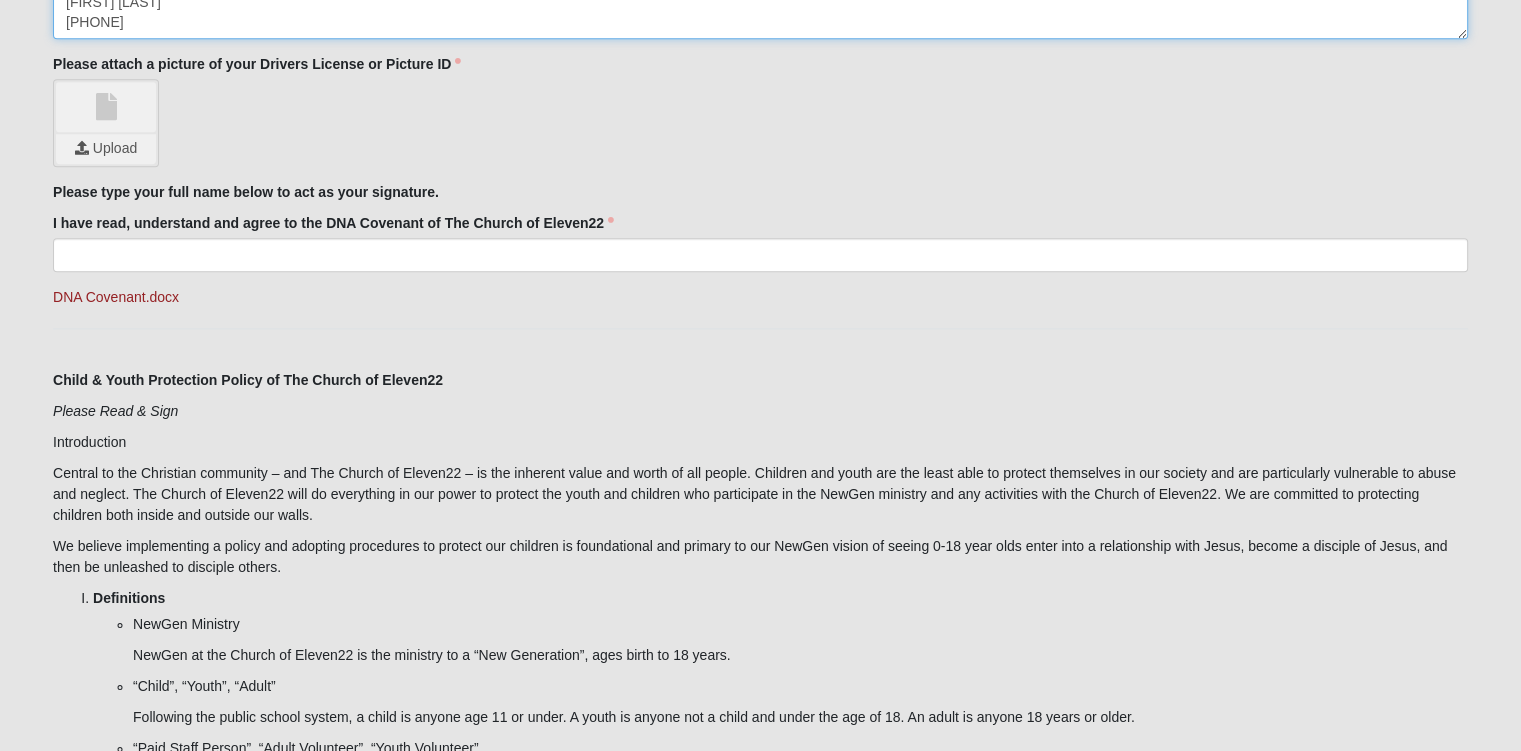 scroll, scrollTop: 2604, scrollLeft: 0, axis: vertical 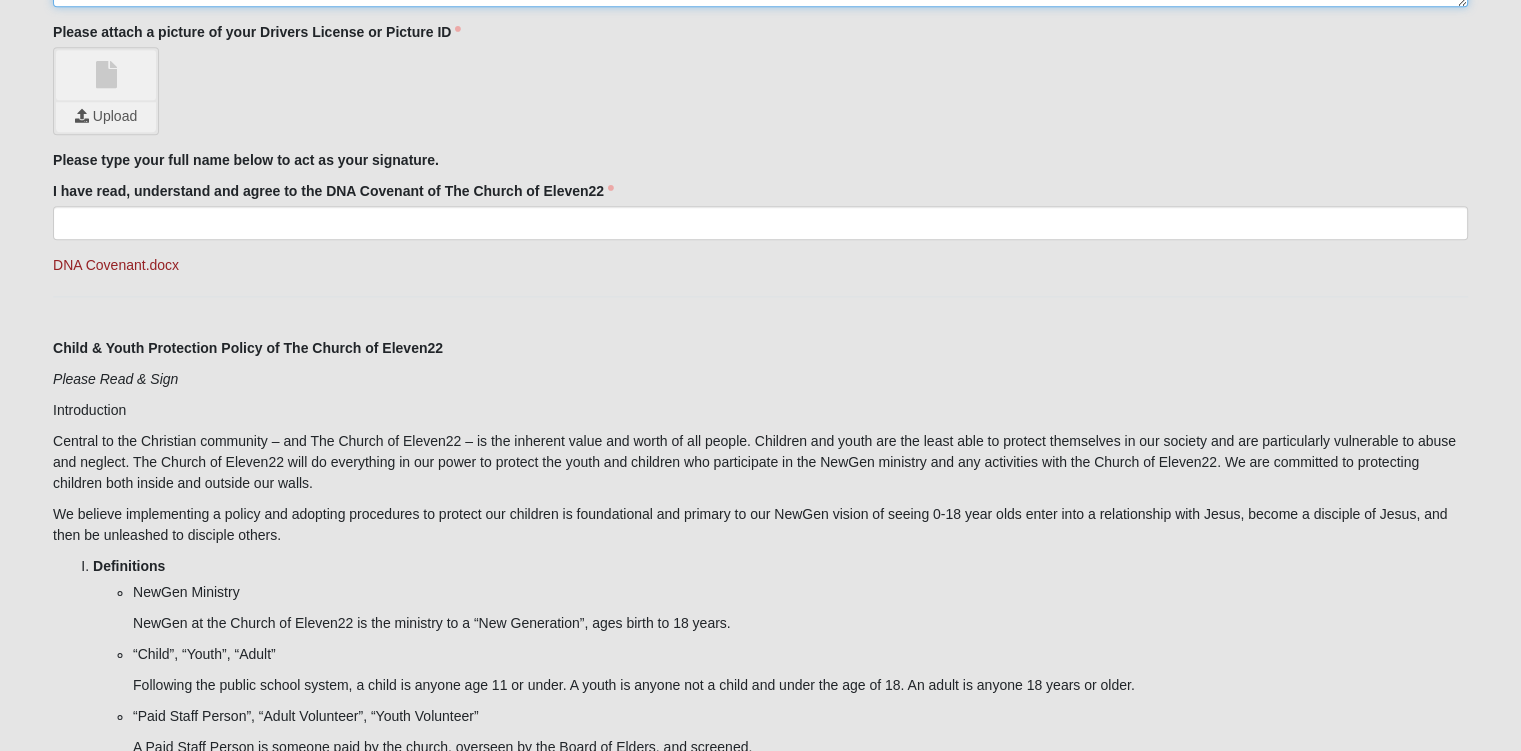 type on "Keller Williams Atlantic Partners - Real Estate Agent
[FIRST] [LAST]
[PHONE]" 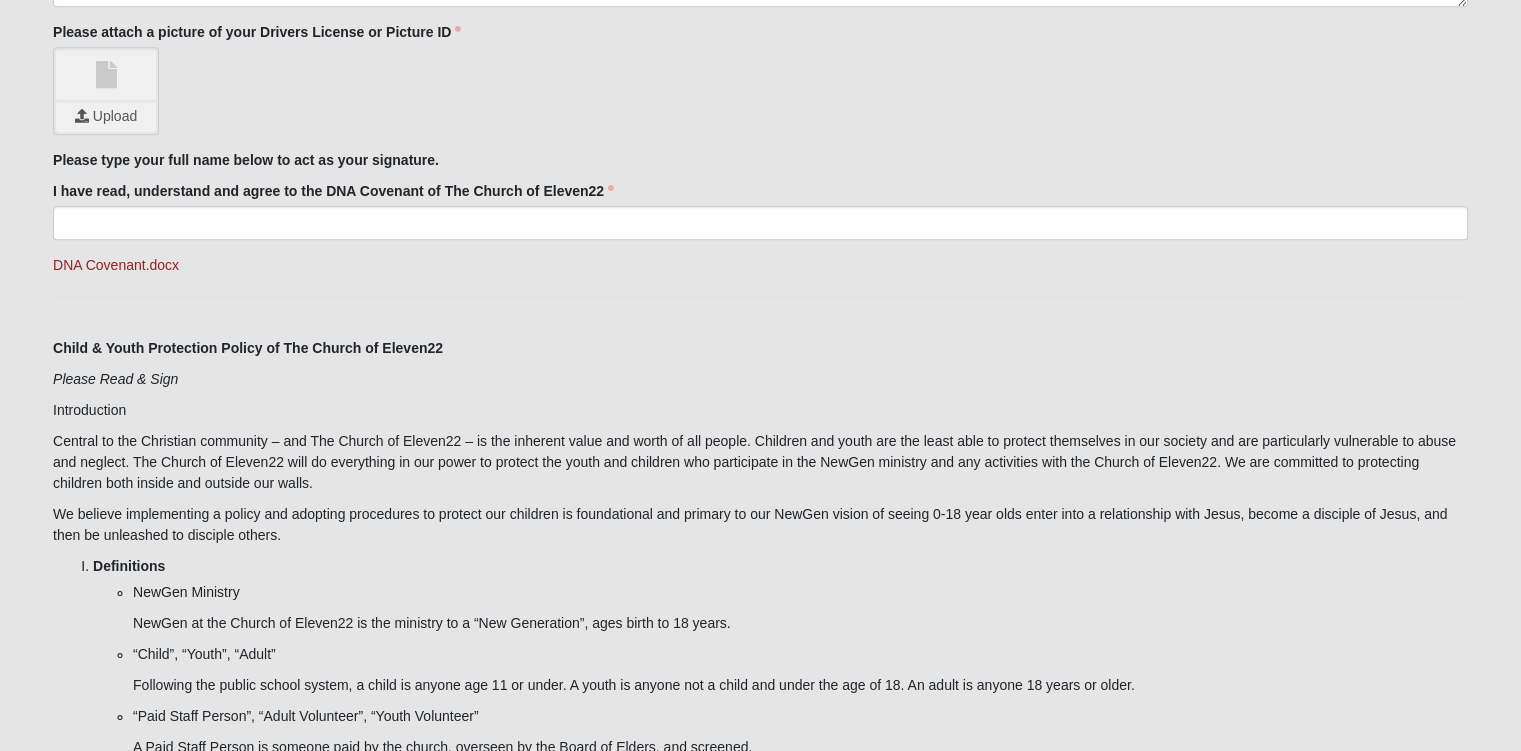 click at bounding box center (106, 75) 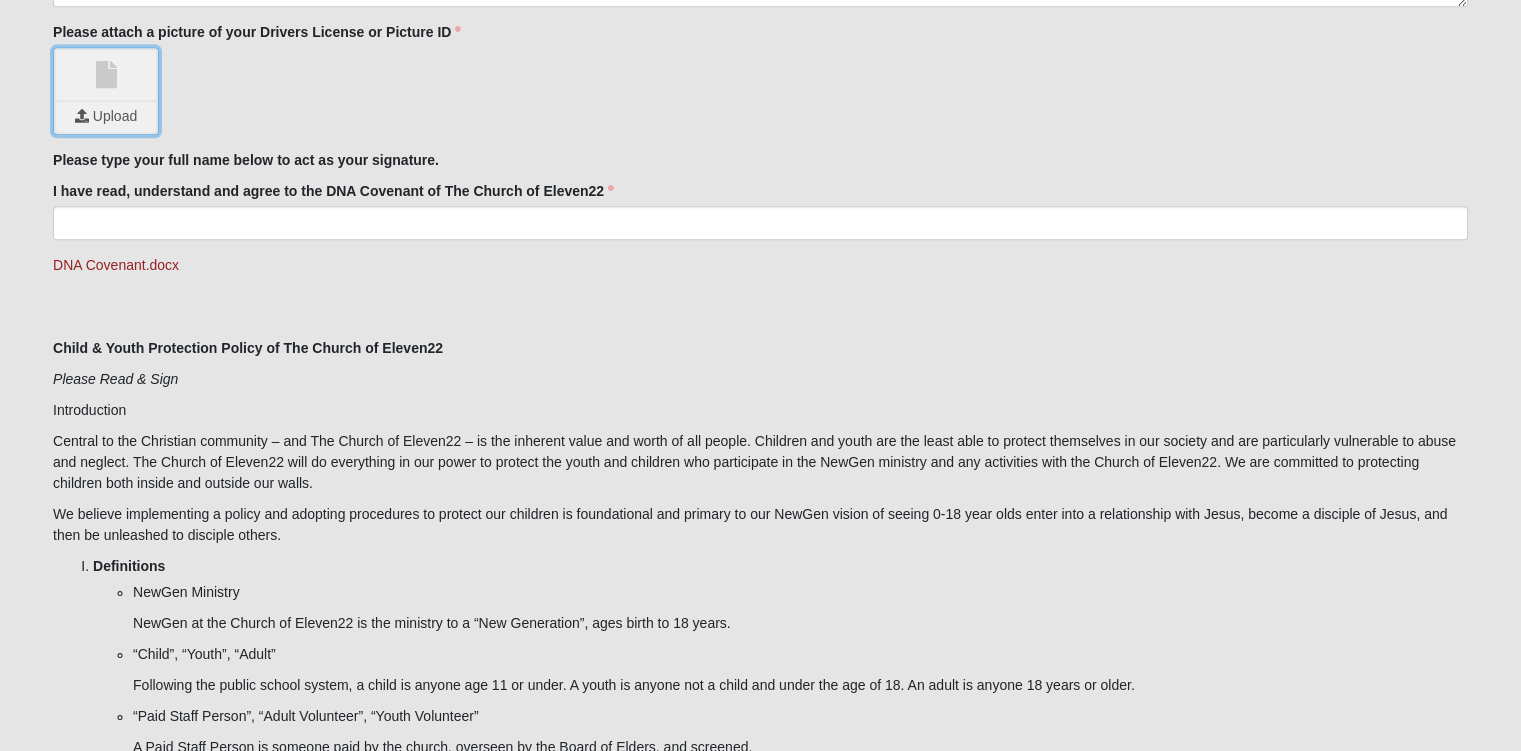 click at bounding box center [106, 117] 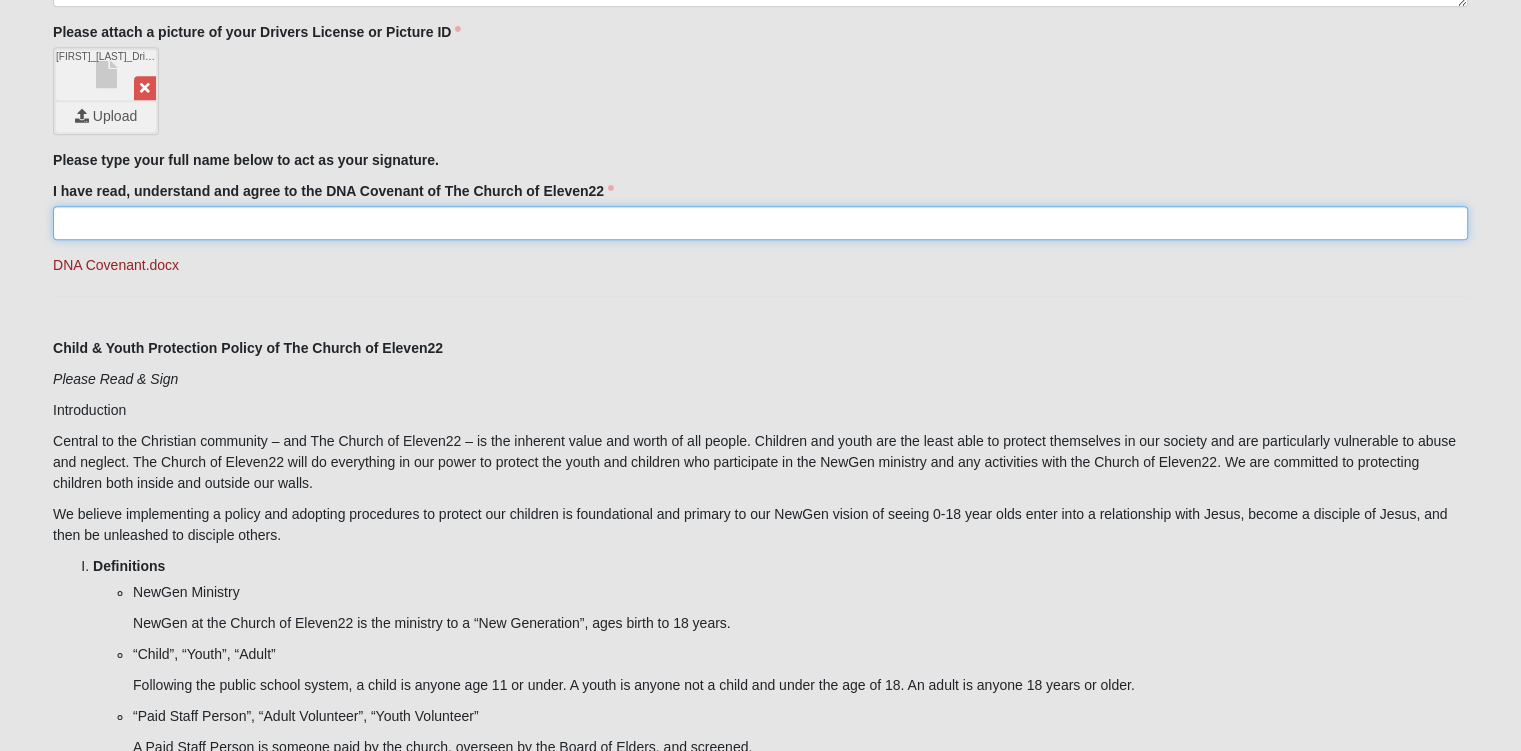 click on "I have read, understand and agree to the DNA Covenant of The Church of Eleven22" at bounding box center (760, 223) 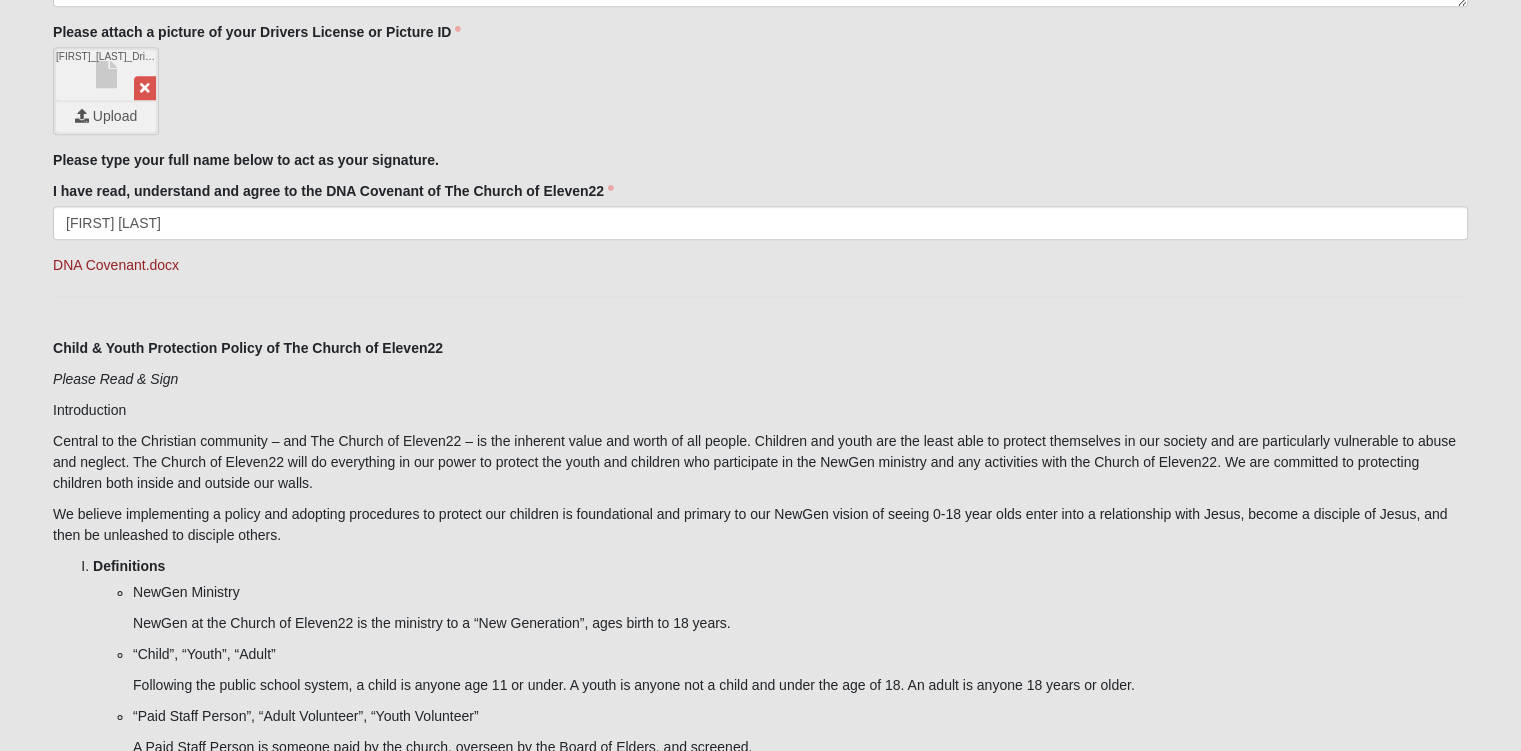 click on "NewGen Ministry" at bounding box center [800, 592] 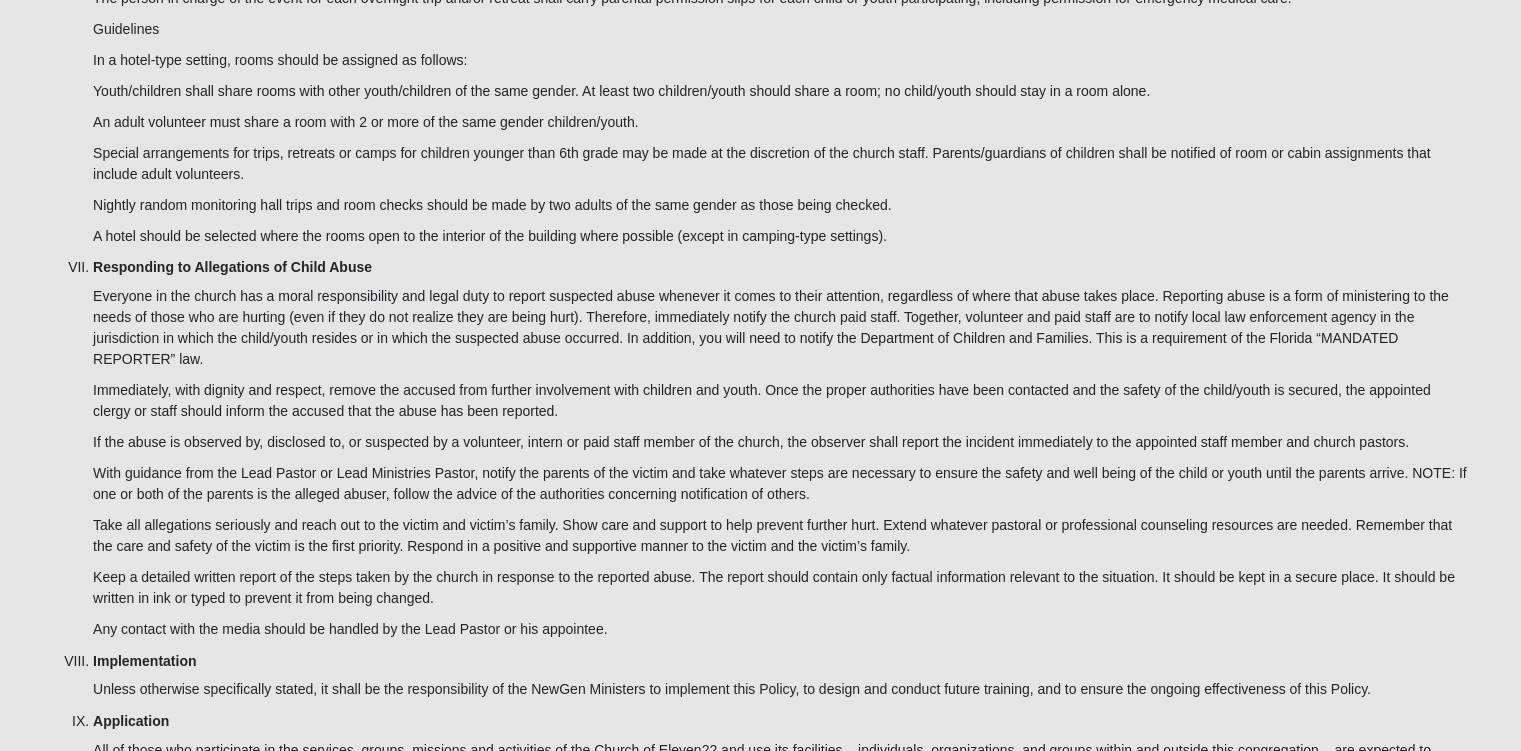 scroll, scrollTop: 6360, scrollLeft: 0, axis: vertical 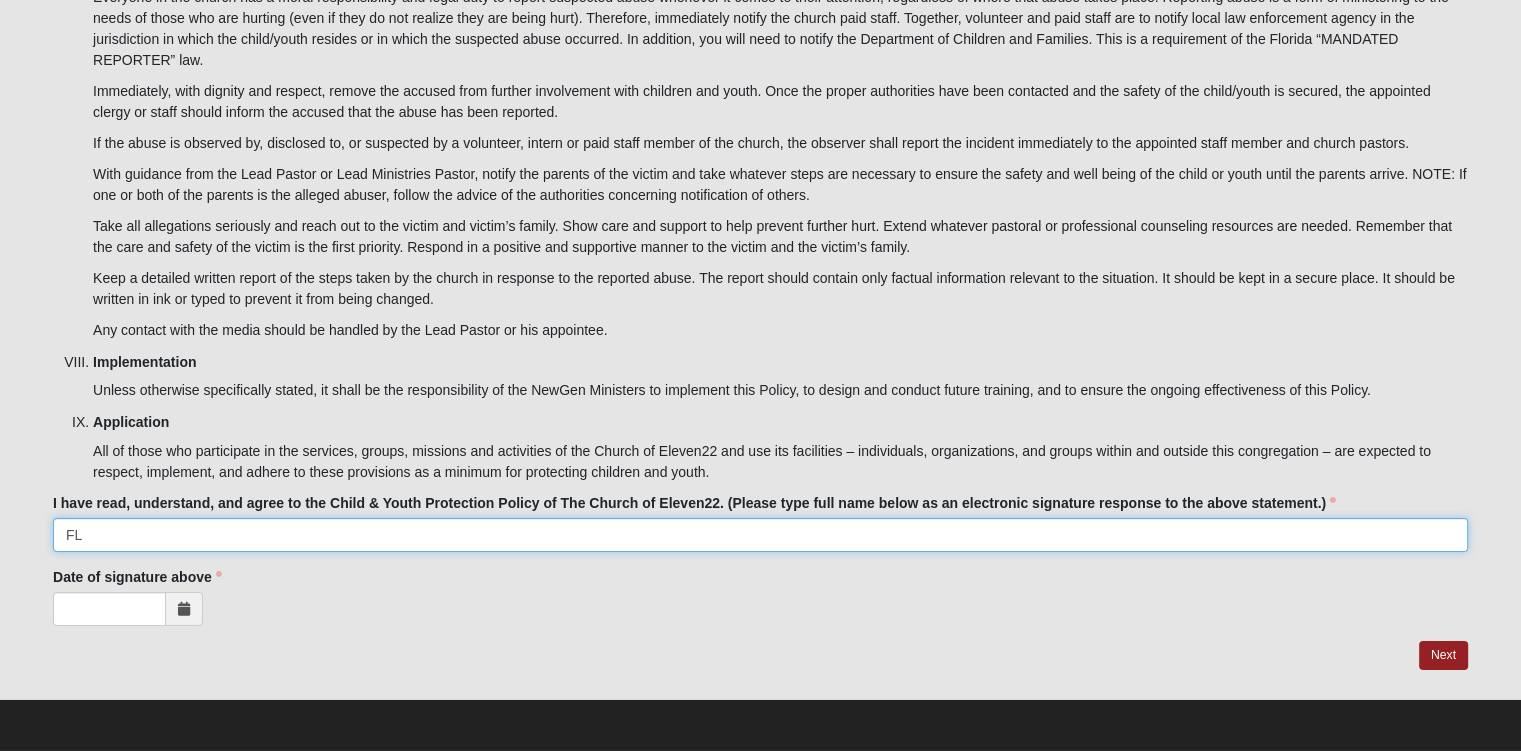 drag, startPoint x: 85, startPoint y: 535, endPoint x: 4, endPoint y: 538, distance: 81.055534 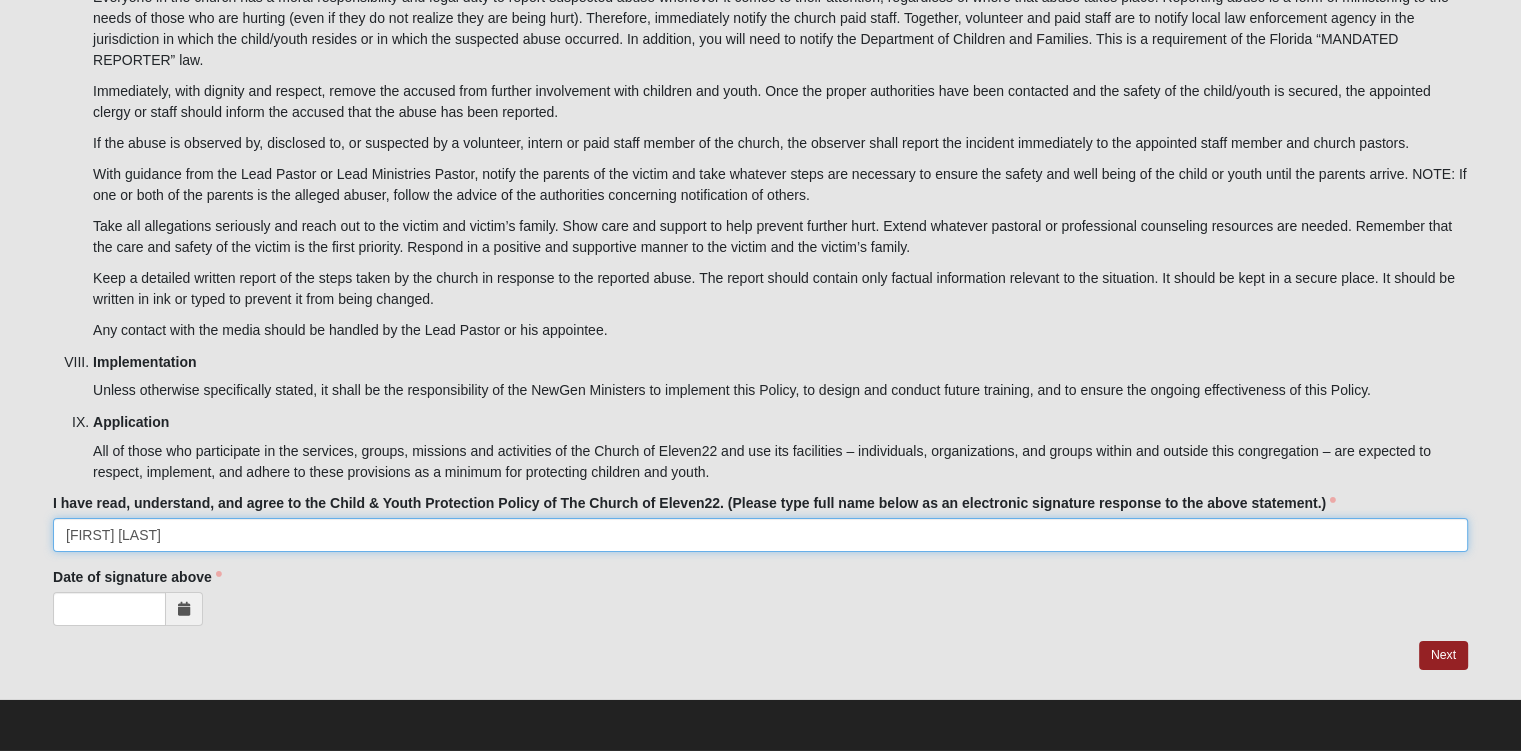 type on "[FIRST] [LAST]" 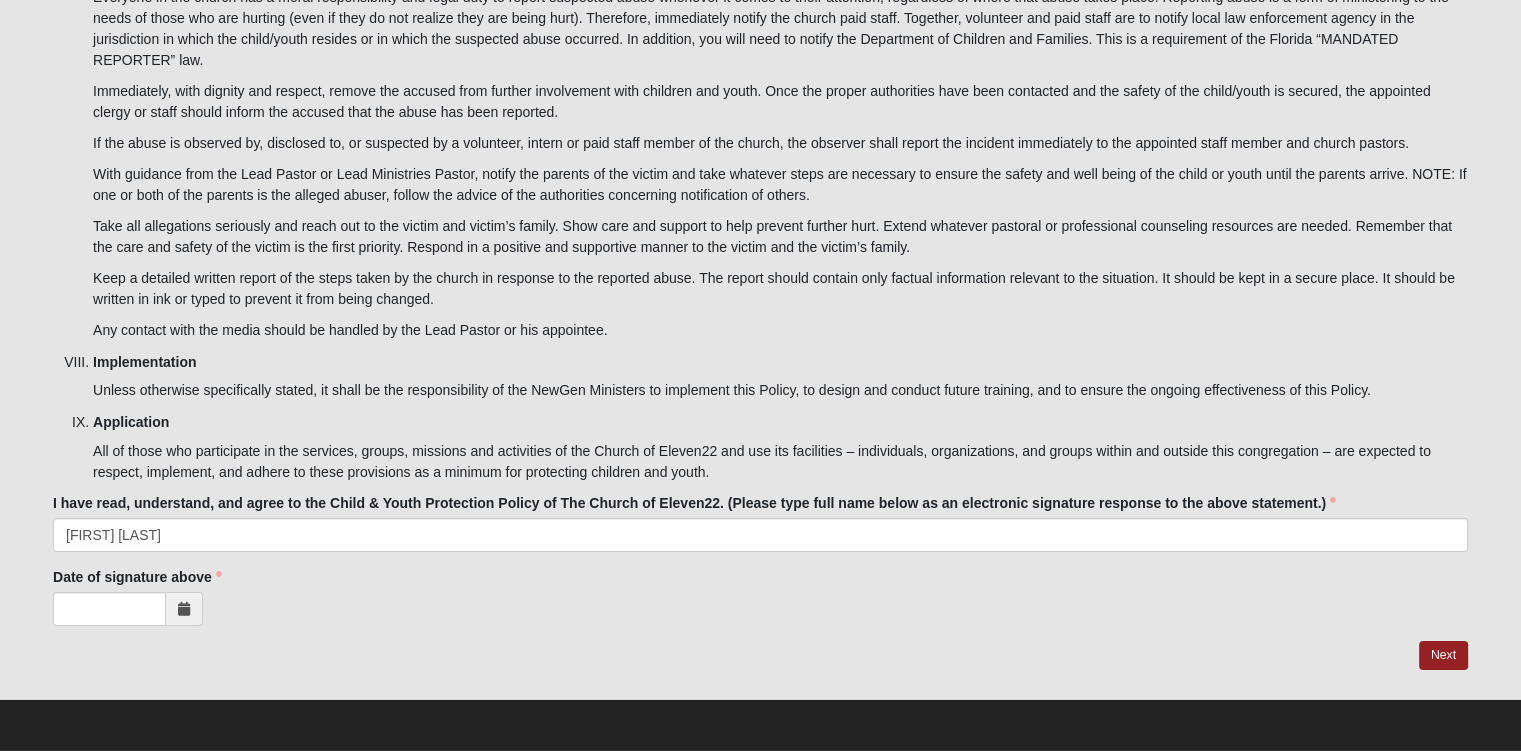 click at bounding box center [184, 609] 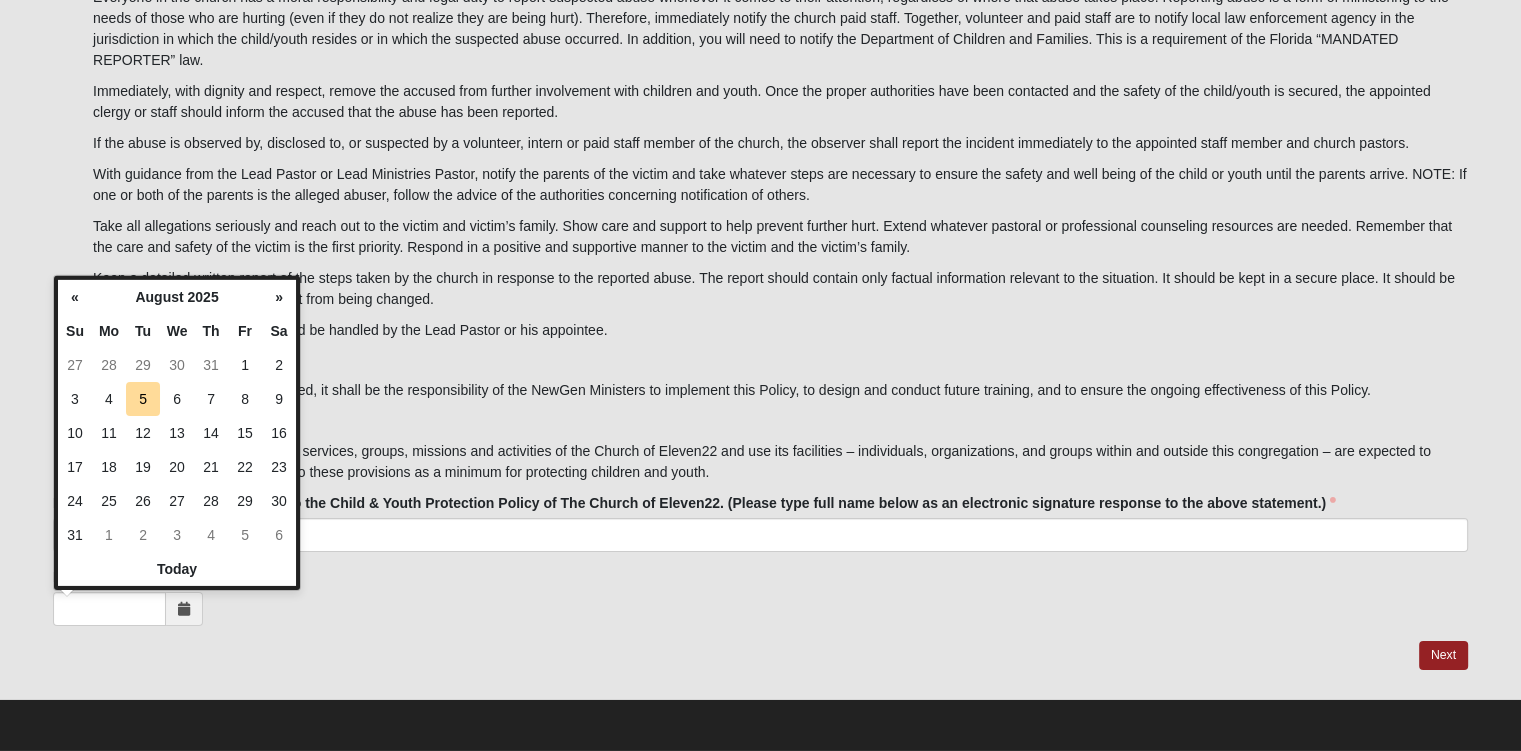 click on "5" at bounding box center (143, 399) 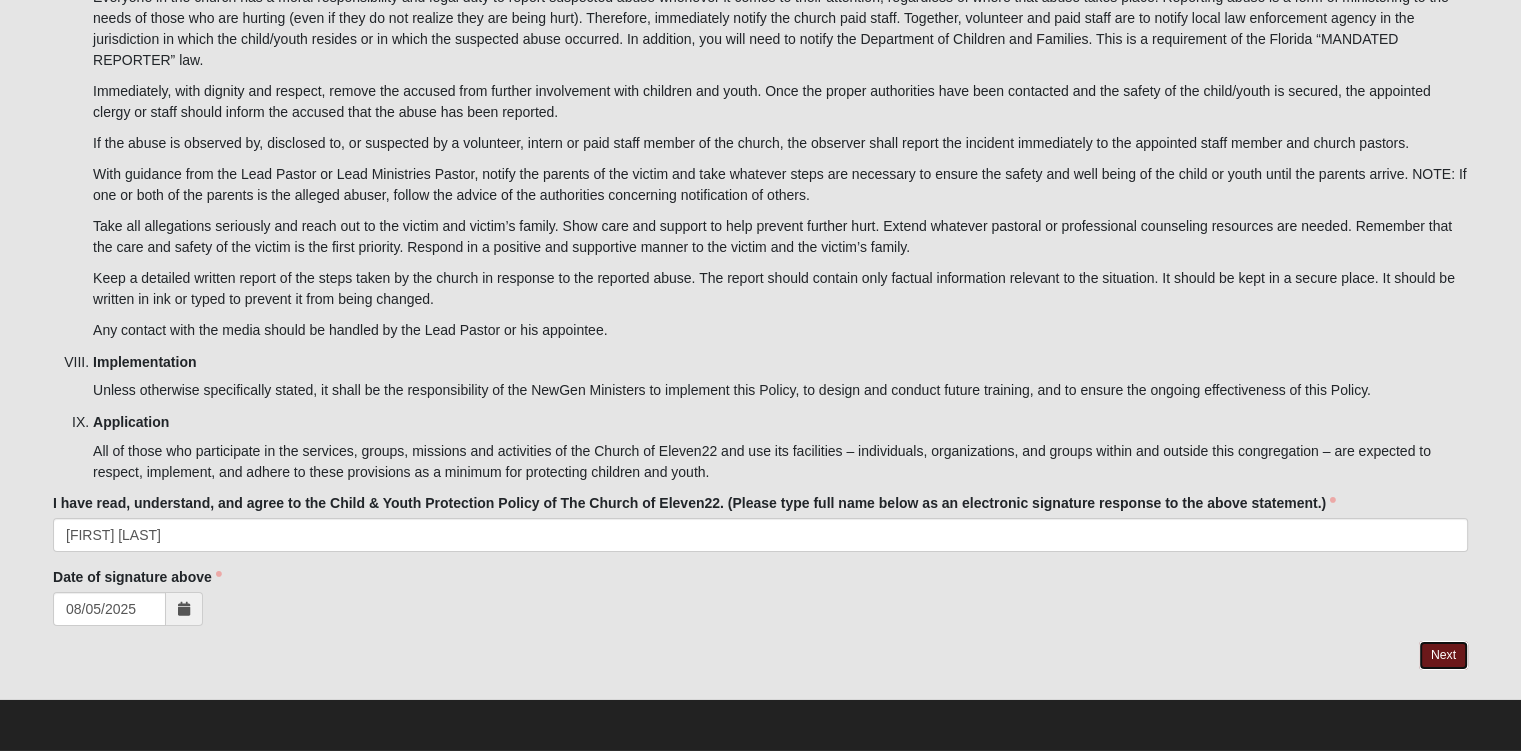 click on "Next" at bounding box center [1443, 655] 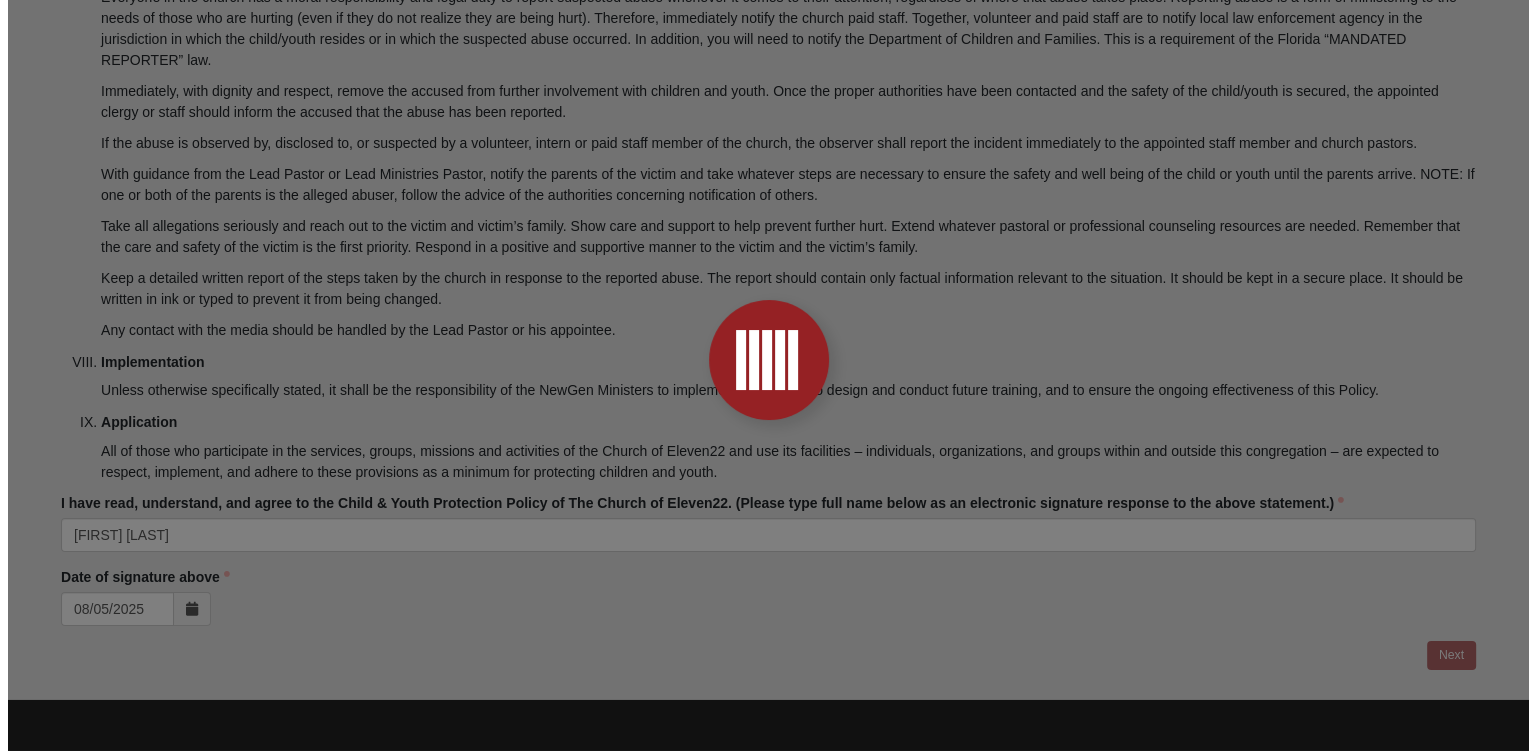 scroll, scrollTop: 0, scrollLeft: 0, axis: both 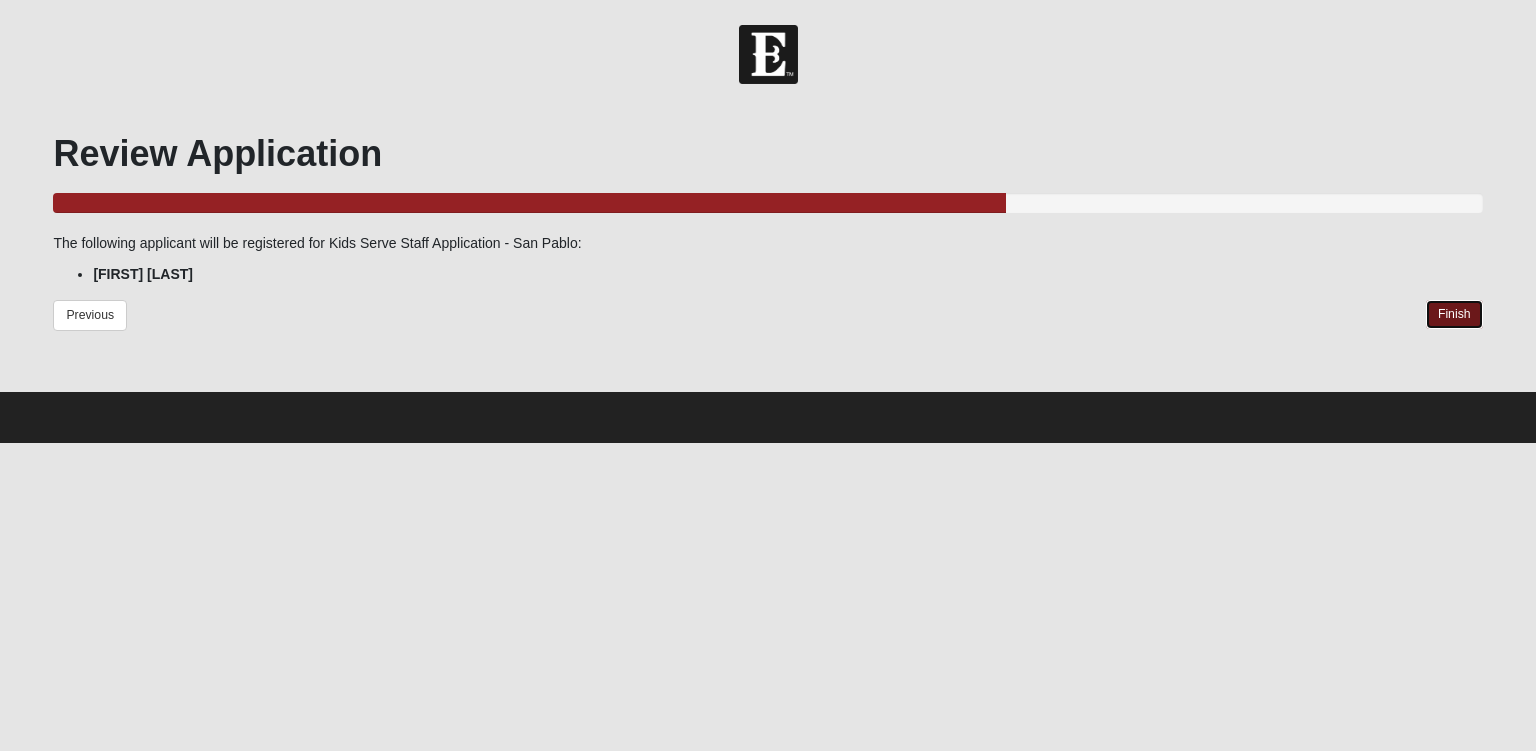click on "Finish" at bounding box center [1454, 314] 